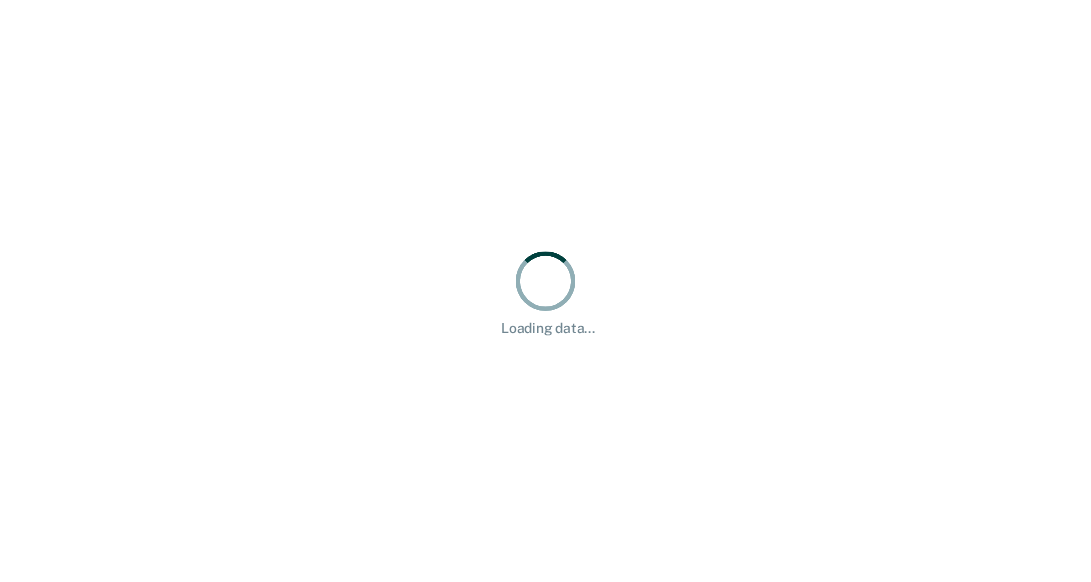 scroll, scrollTop: 0, scrollLeft: 0, axis: both 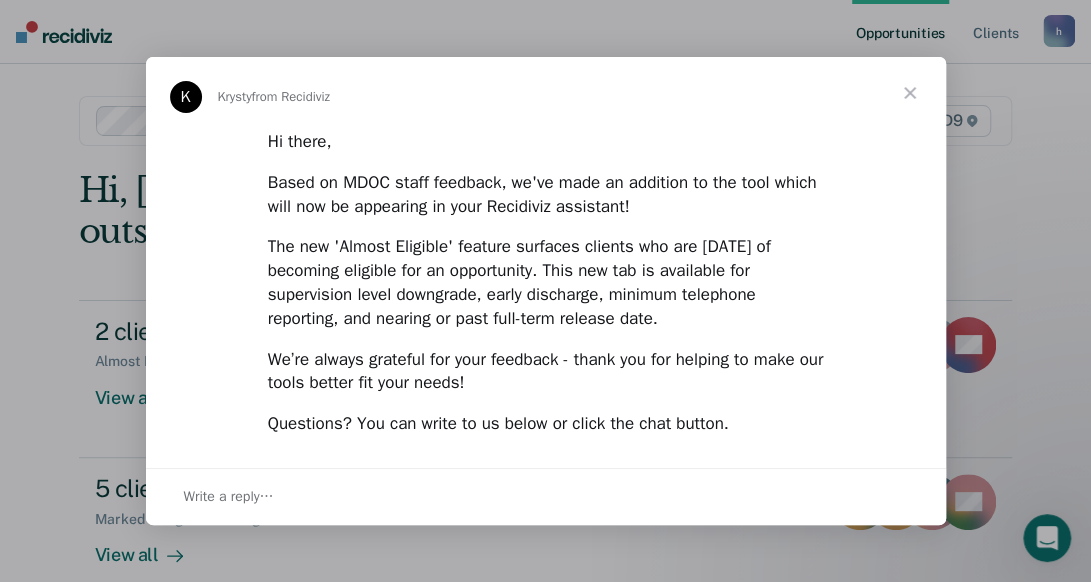 click at bounding box center (910, 93) 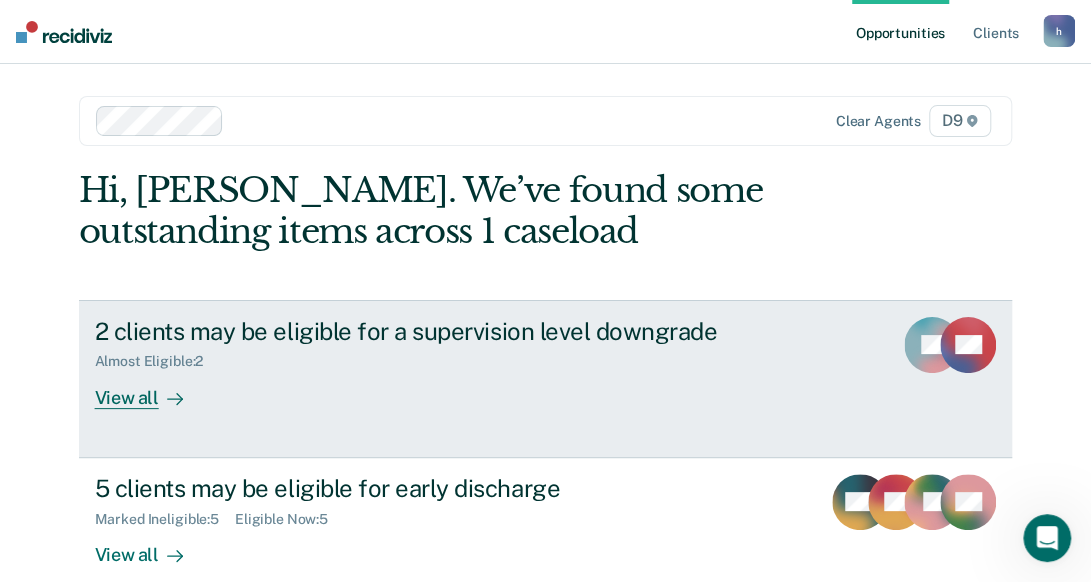 click on "2 clients may be eligible for a supervision level downgrade Almost Eligible :  2 View all   TL AK" at bounding box center [546, 379] 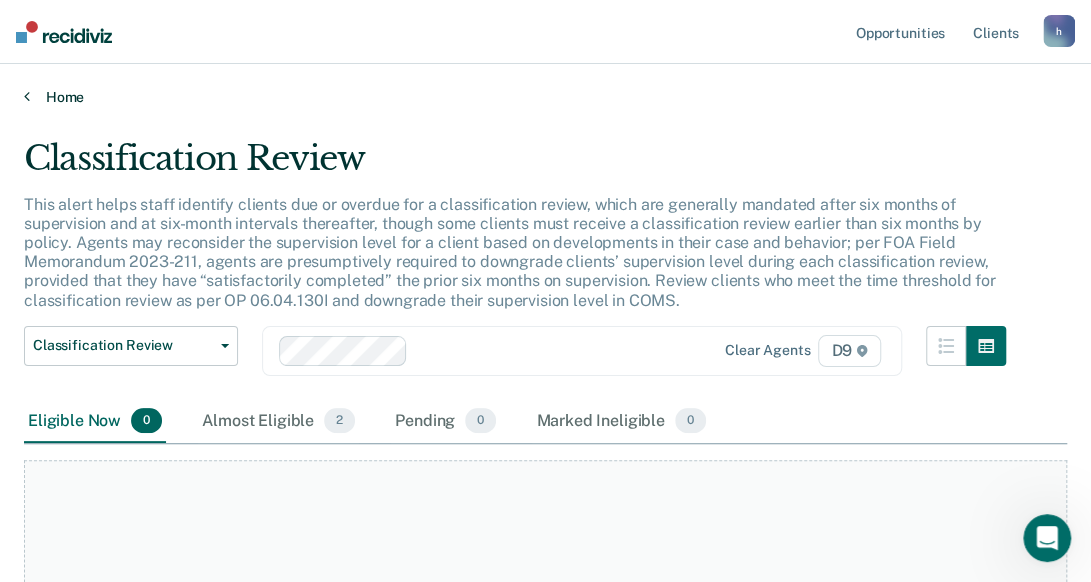 click on "Home" at bounding box center [545, 97] 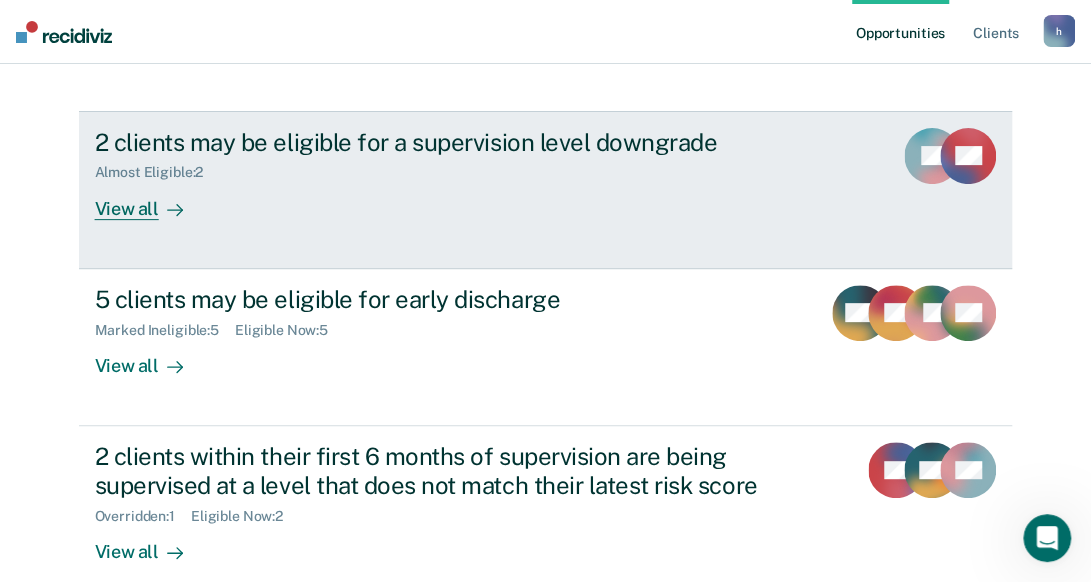 scroll, scrollTop: 200, scrollLeft: 0, axis: vertical 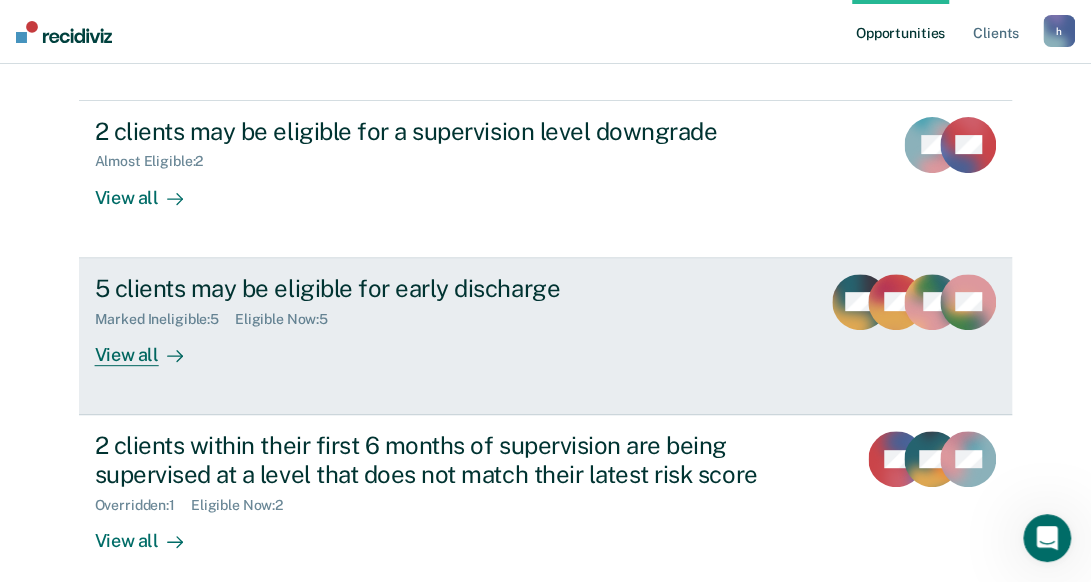 click on "View all" at bounding box center (151, 346) 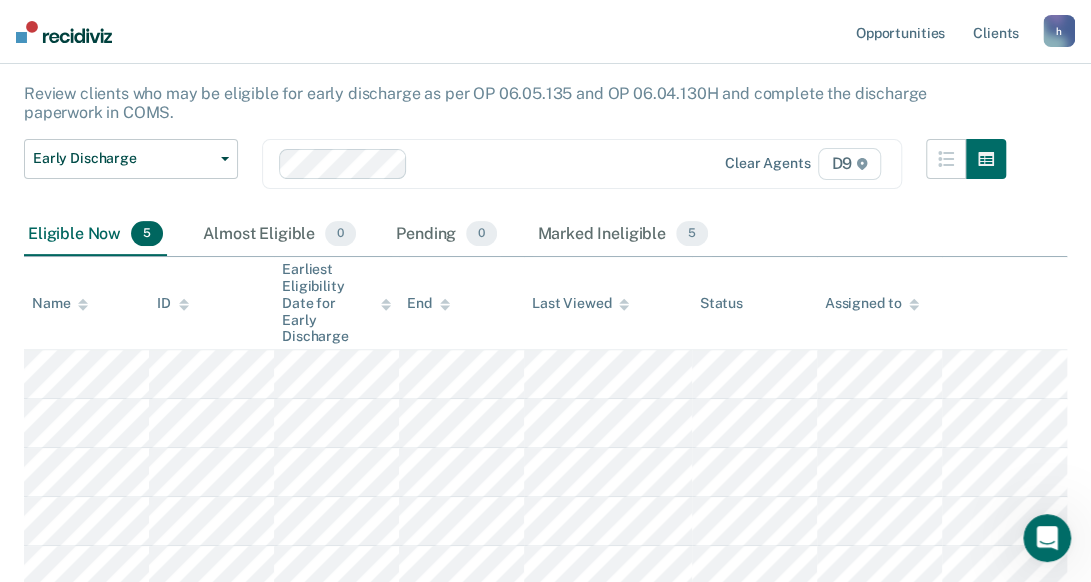 scroll, scrollTop: 200, scrollLeft: 0, axis: vertical 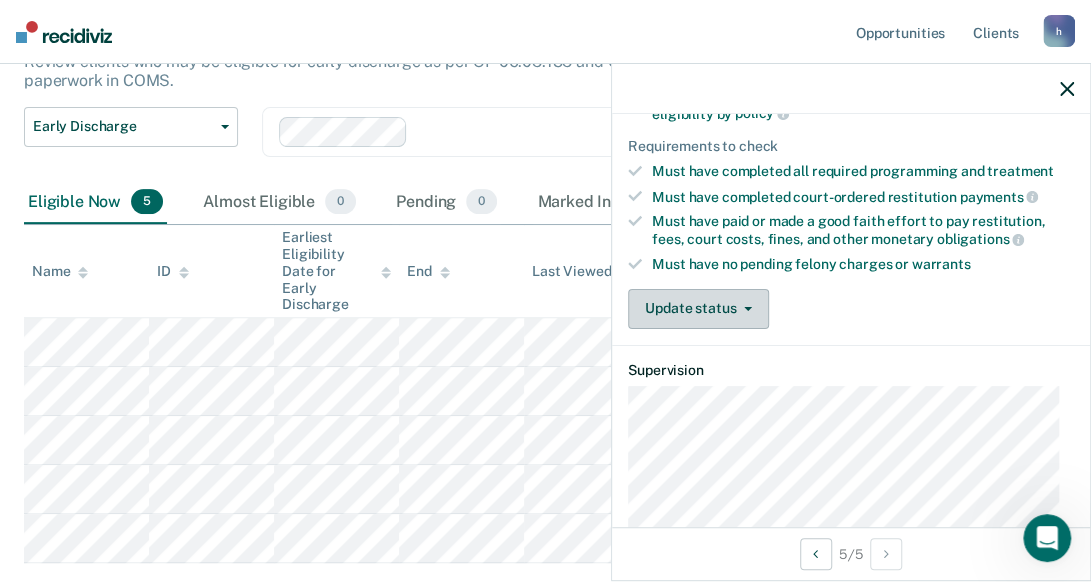 click on "Update status" at bounding box center [698, 309] 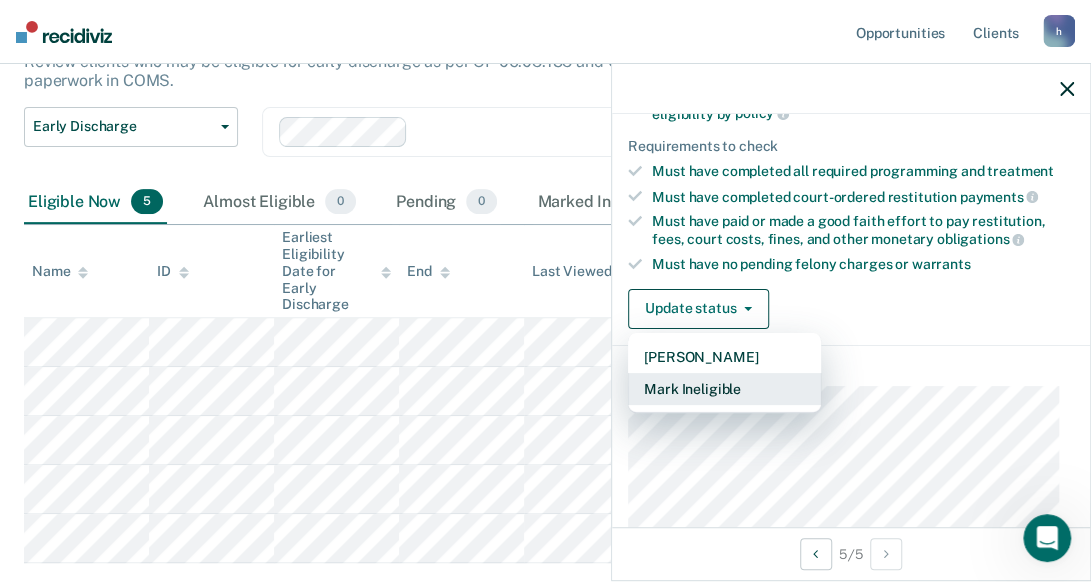 click on "Mark Ineligible" at bounding box center (724, 389) 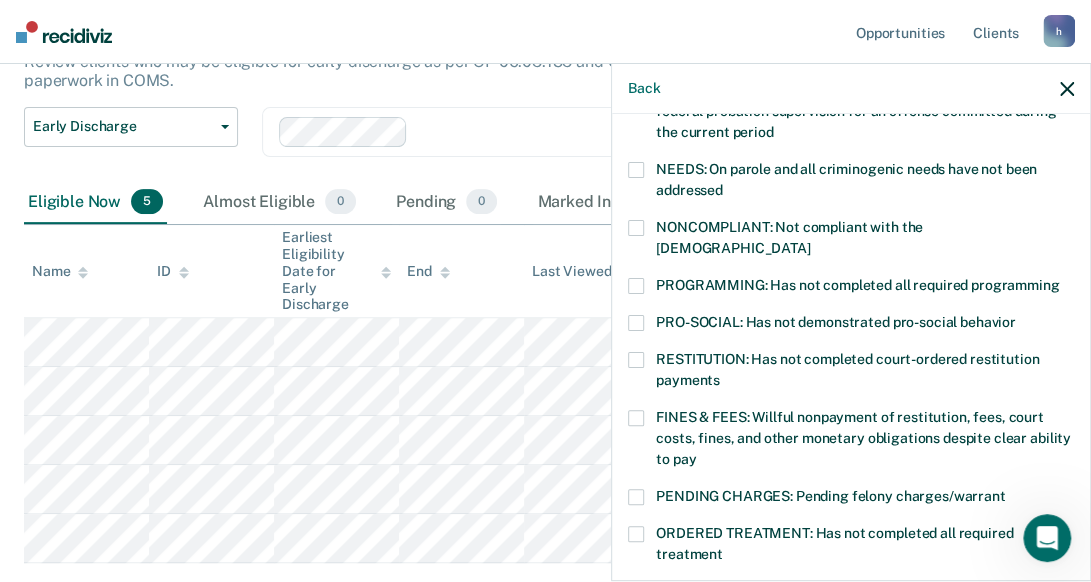click at bounding box center (636, 418) 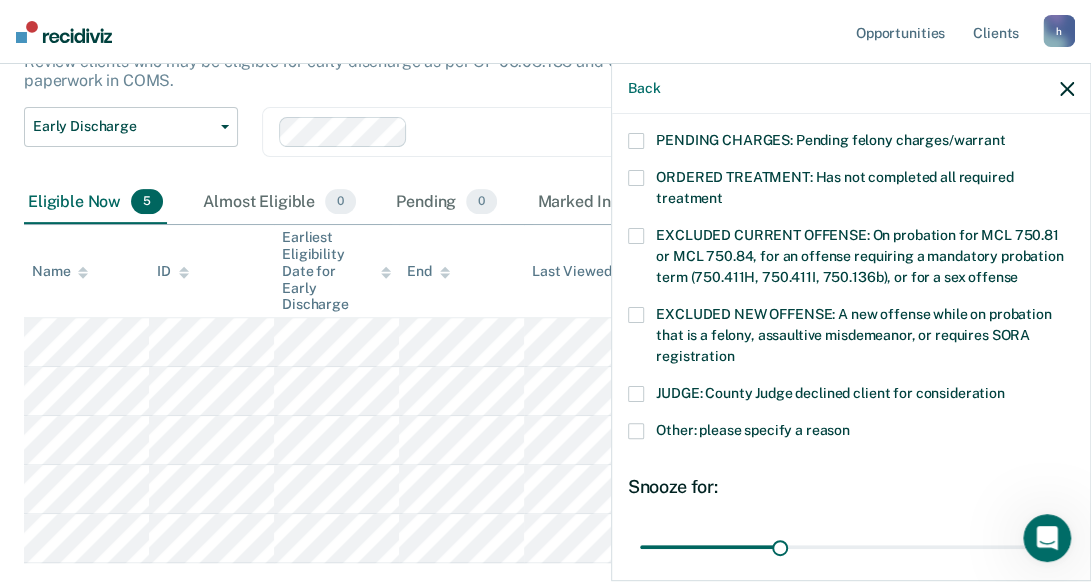 scroll, scrollTop: 700, scrollLeft: 0, axis: vertical 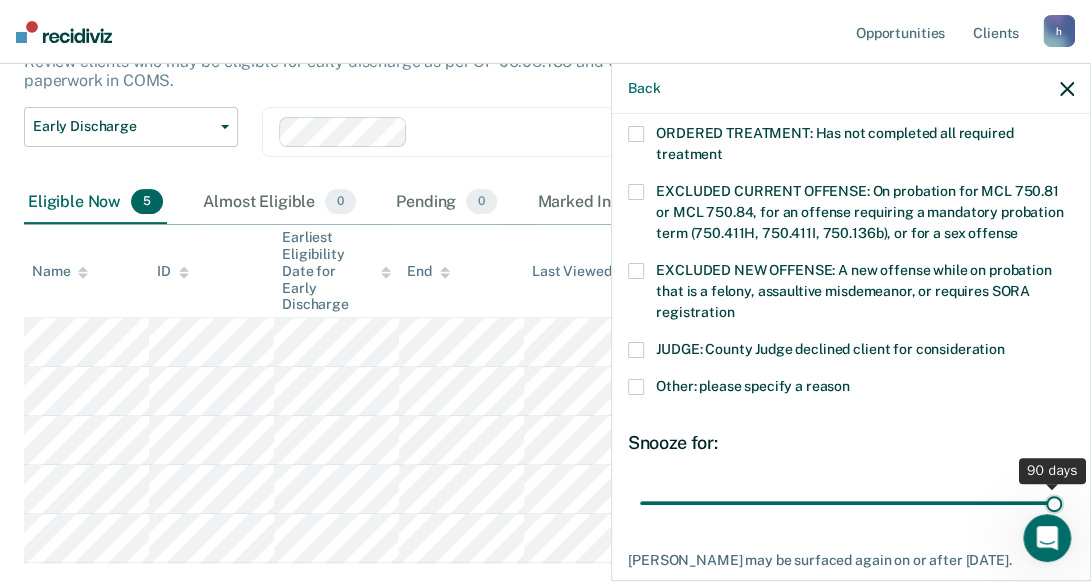 drag, startPoint x: 772, startPoint y: 483, endPoint x: 1080, endPoint y: 500, distance: 308.4688 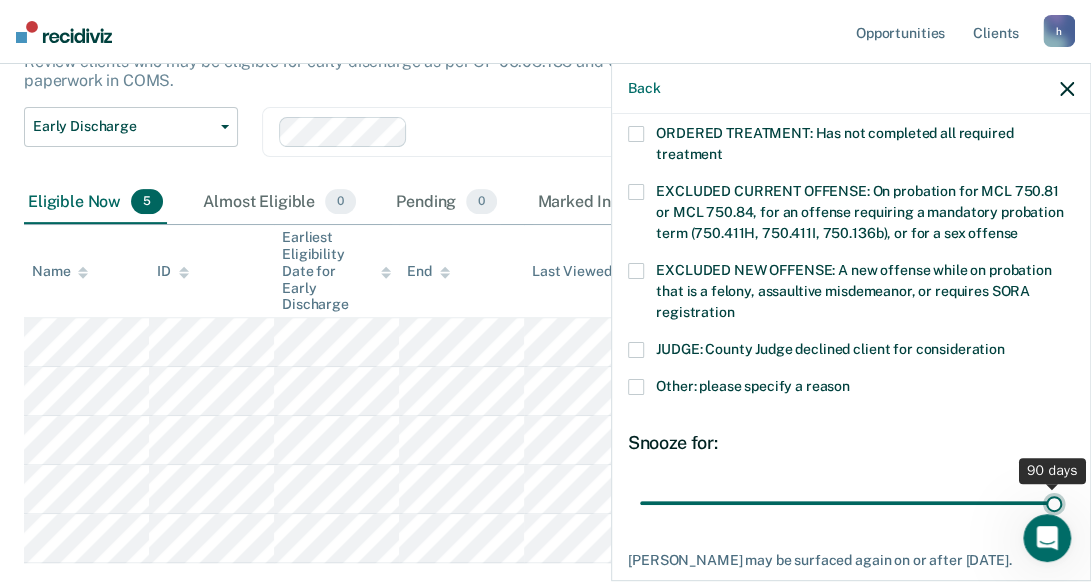 type on "90" 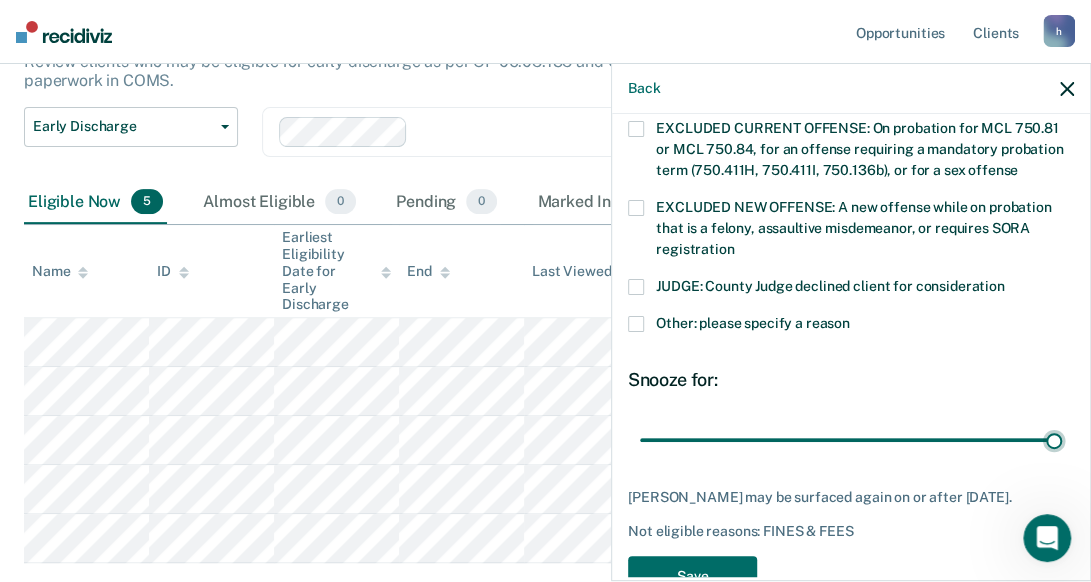 scroll, scrollTop: 794, scrollLeft: 0, axis: vertical 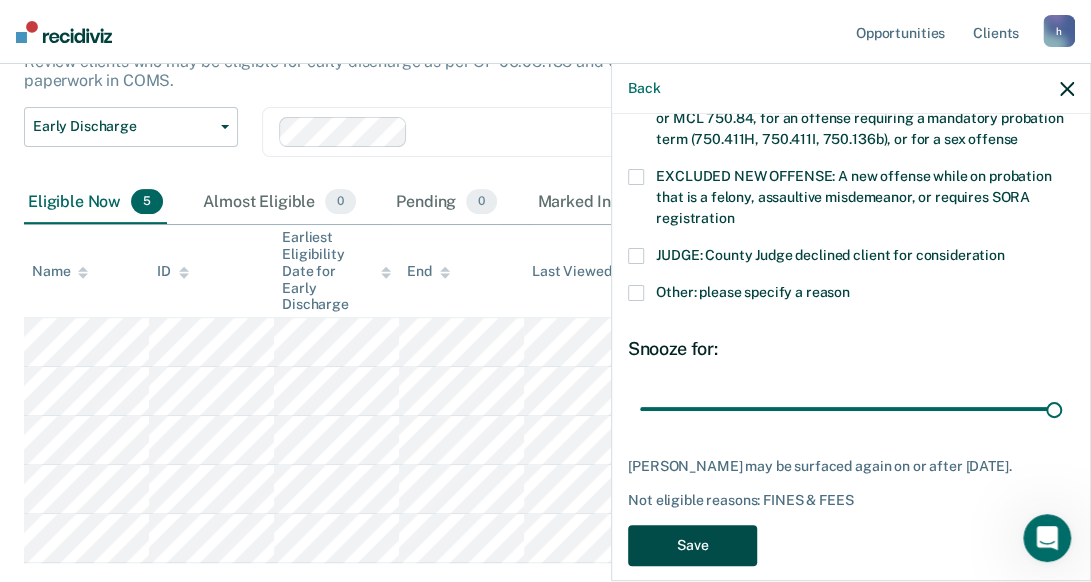 click on "Save" at bounding box center [692, 545] 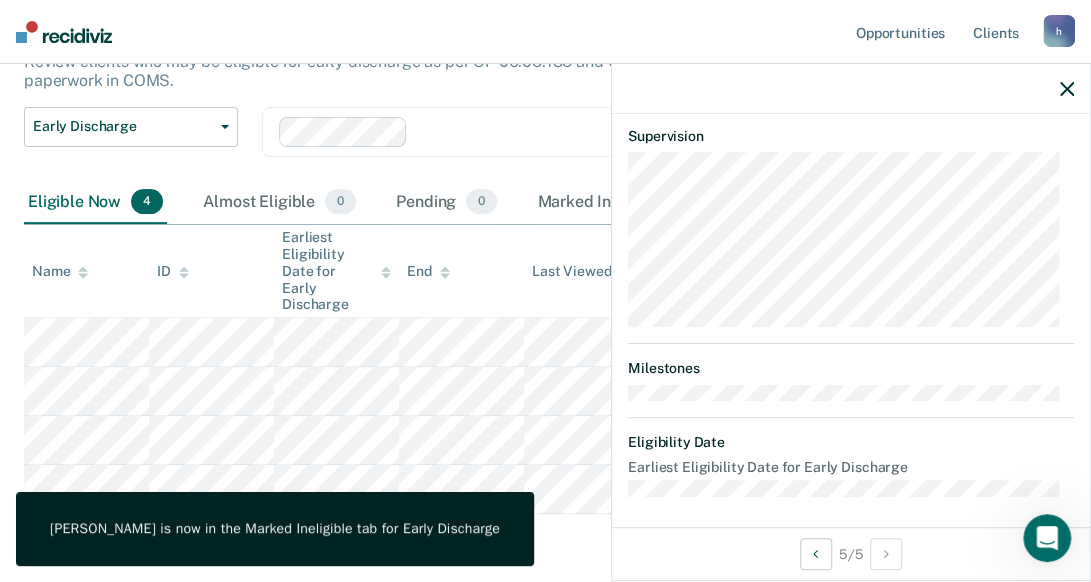 scroll, scrollTop: 534, scrollLeft: 0, axis: vertical 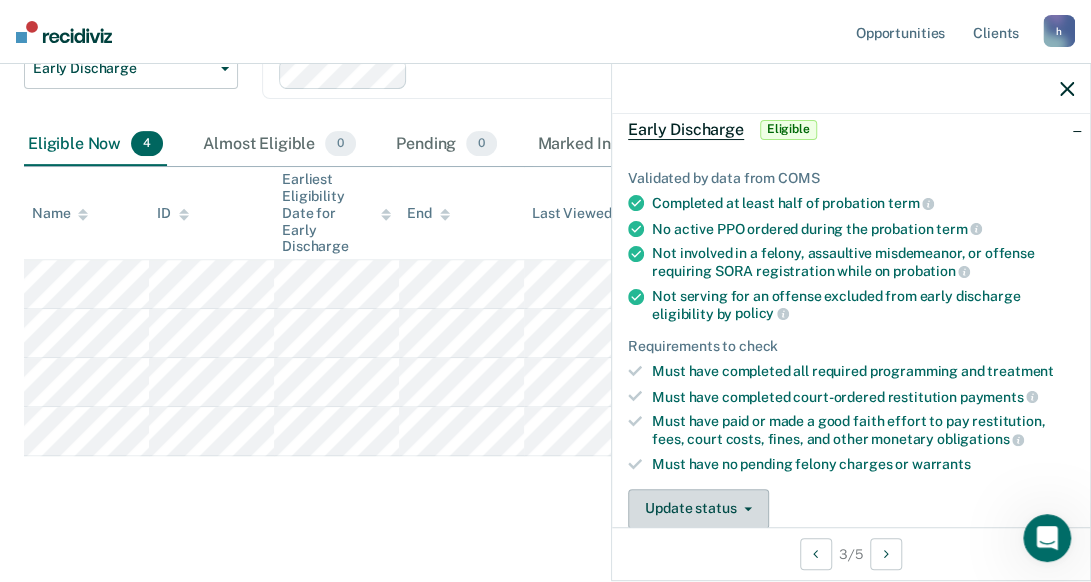 click on "Update status" at bounding box center [698, 509] 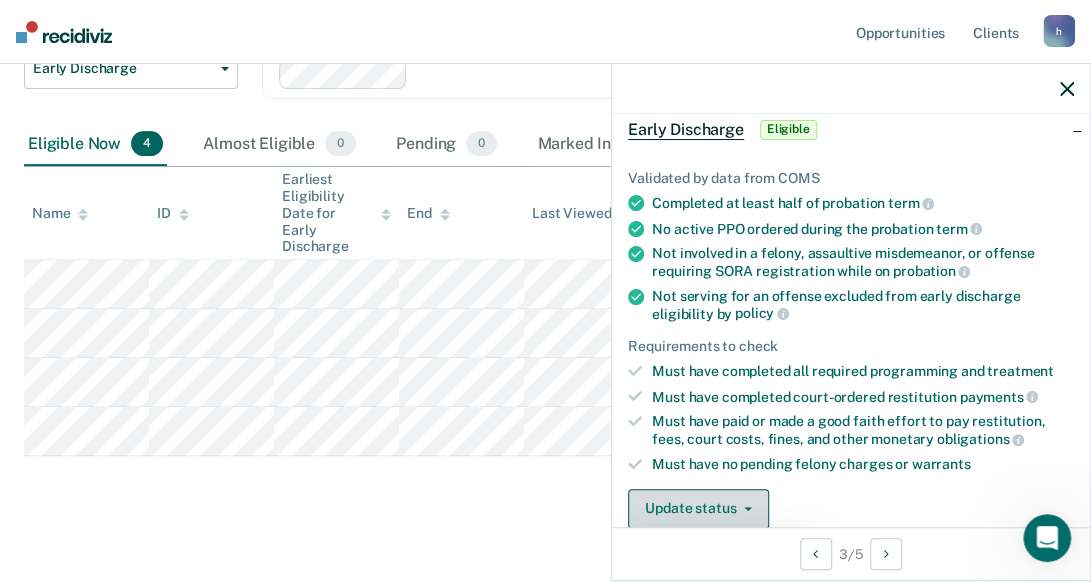 scroll, scrollTop: 328, scrollLeft: 0, axis: vertical 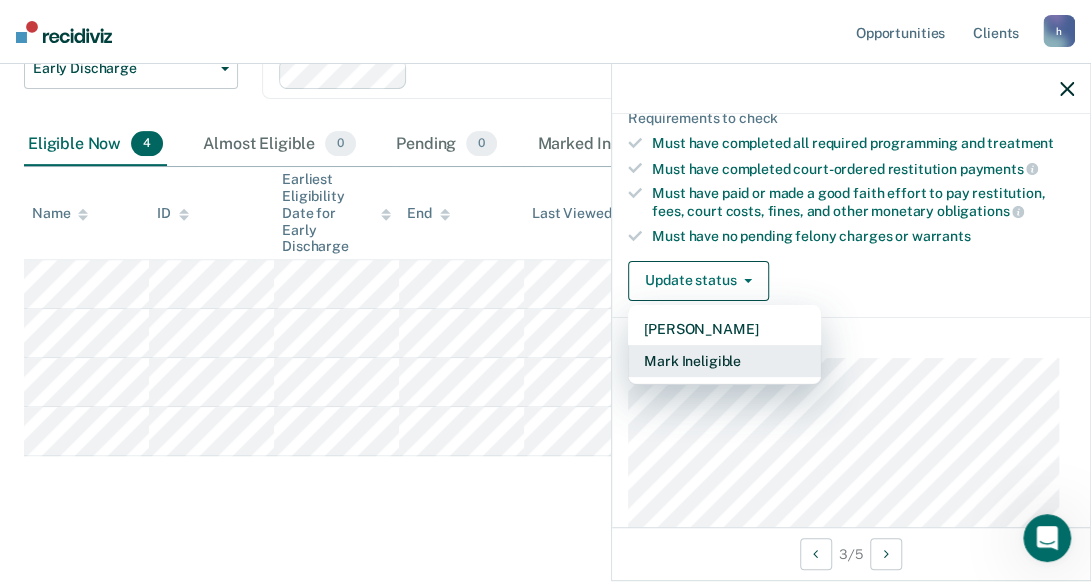 click on "Mark Ineligible" at bounding box center [724, 361] 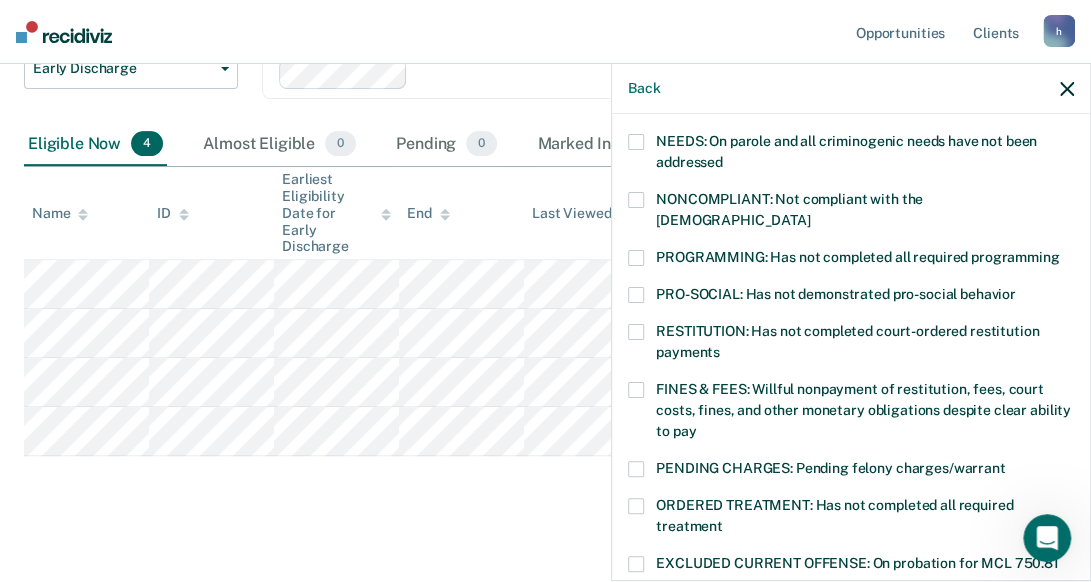 click at bounding box center [636, 295] 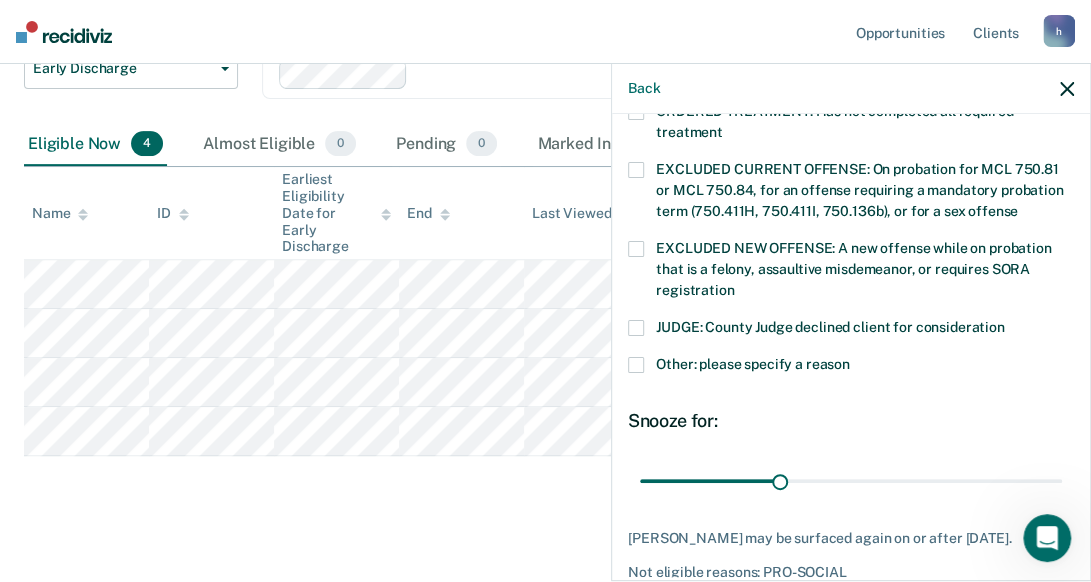 scroll, scrollTop: 728, scrollLeft: 0, axis: vertical 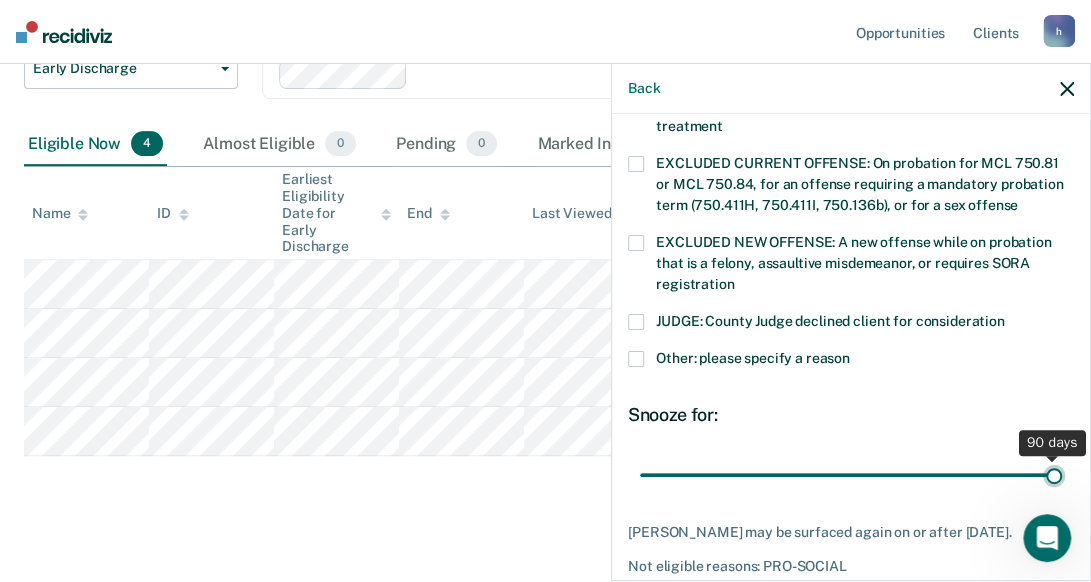 drag, startPoint x: 776, startPoint y: 454, endPoint x: 1072, endPoint y: 481, distance: 297.22888 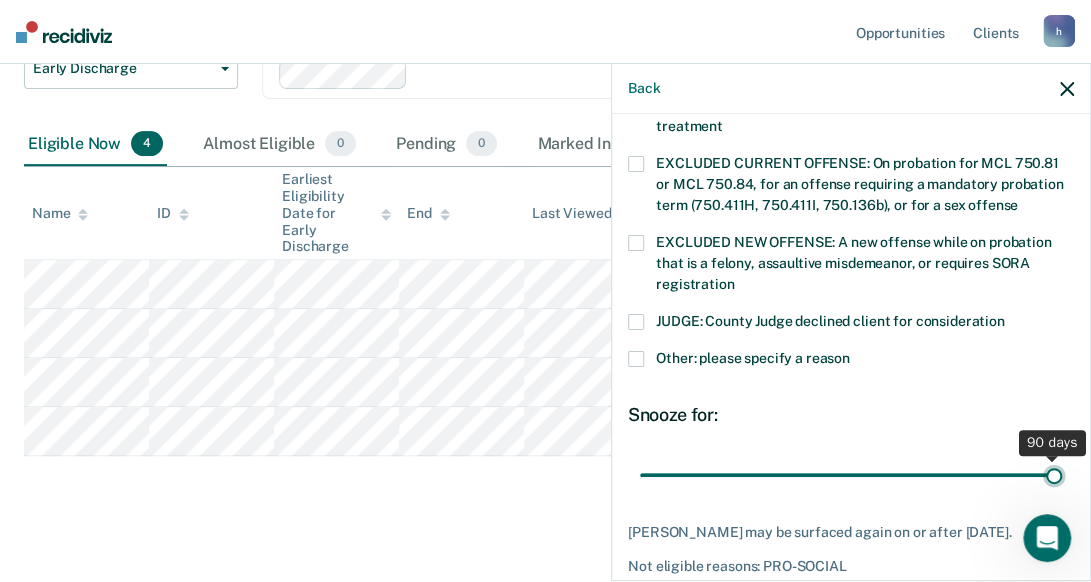 type on "90" 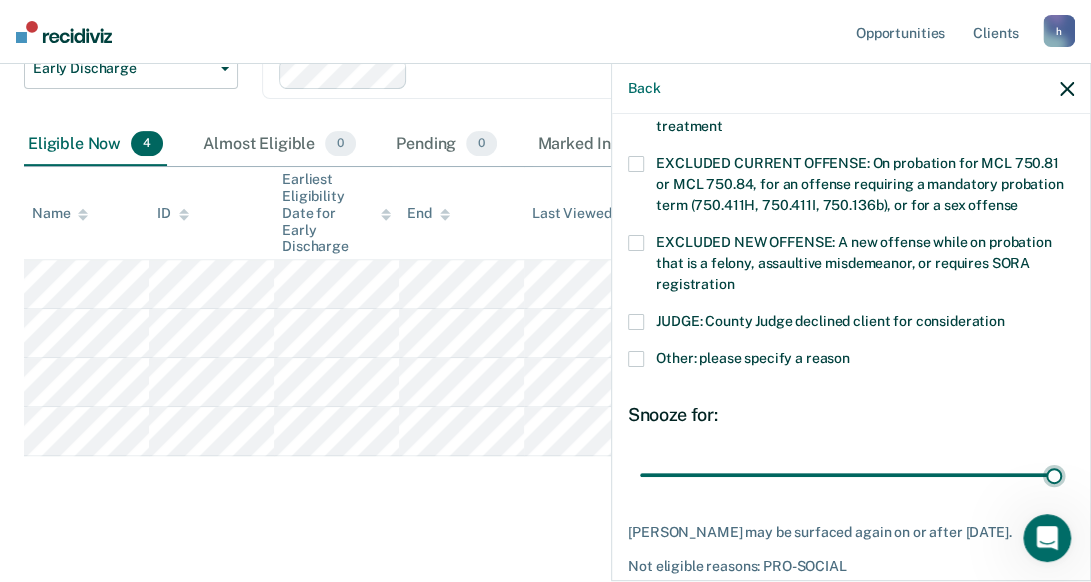 scroll, scrollTop: 810, scrollLeft: 0, axis: vertical 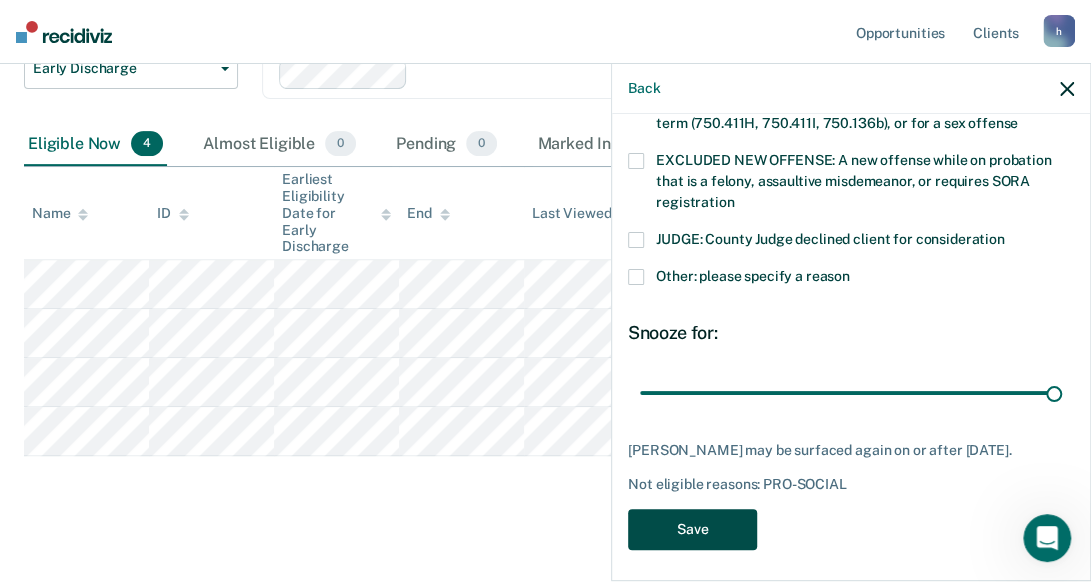 click on "Save" at bounding box center (692, 529) 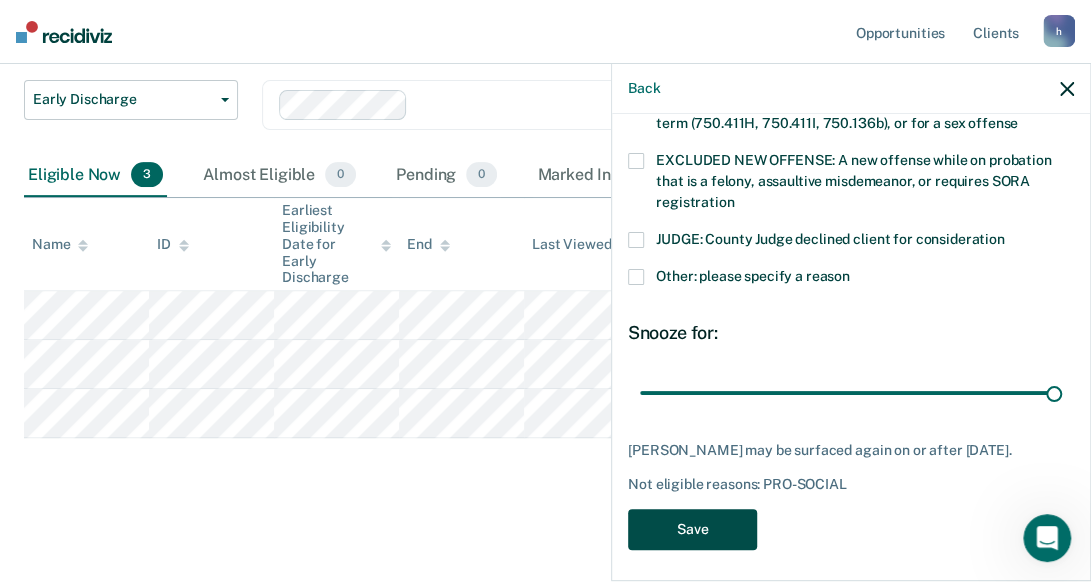 scroll, scrollTop: 208, scrollLeft: 0, axis: vertical 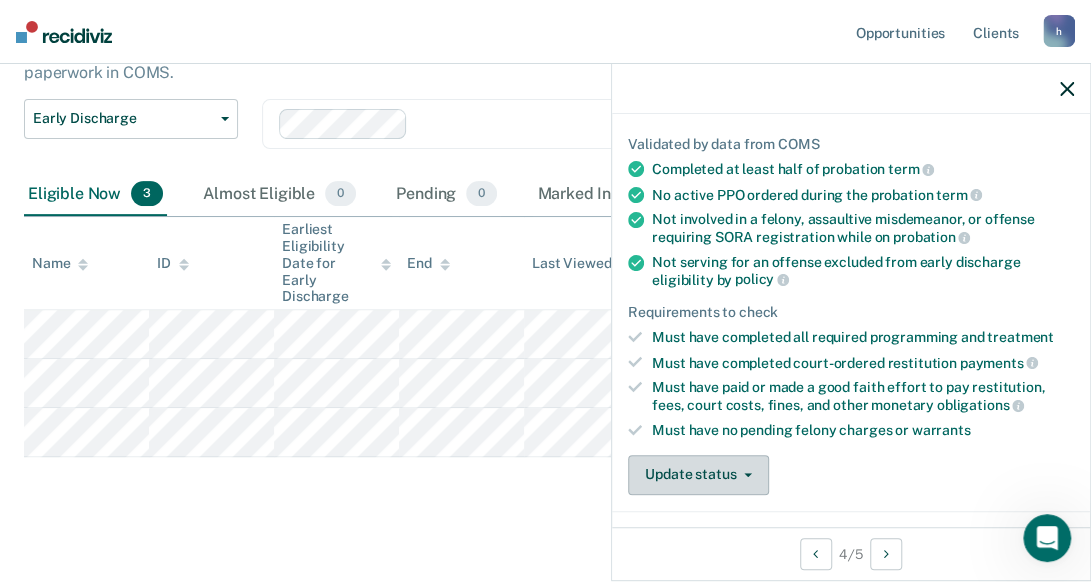 click on "Update status" at bounding box center (698, 475) 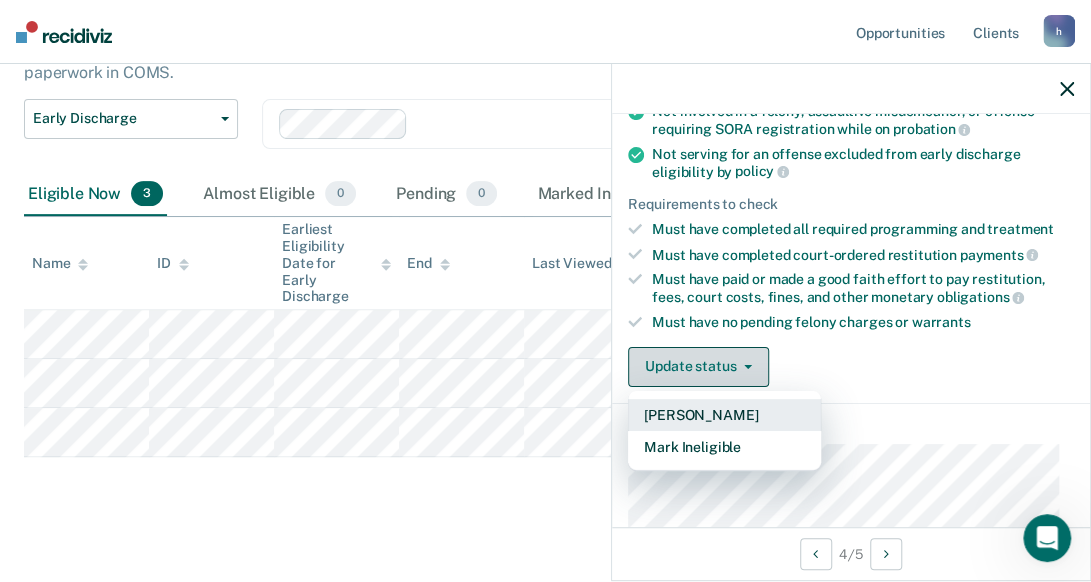 scroll, scrollTop: 338, scrollLeft: 0, axis: vertical 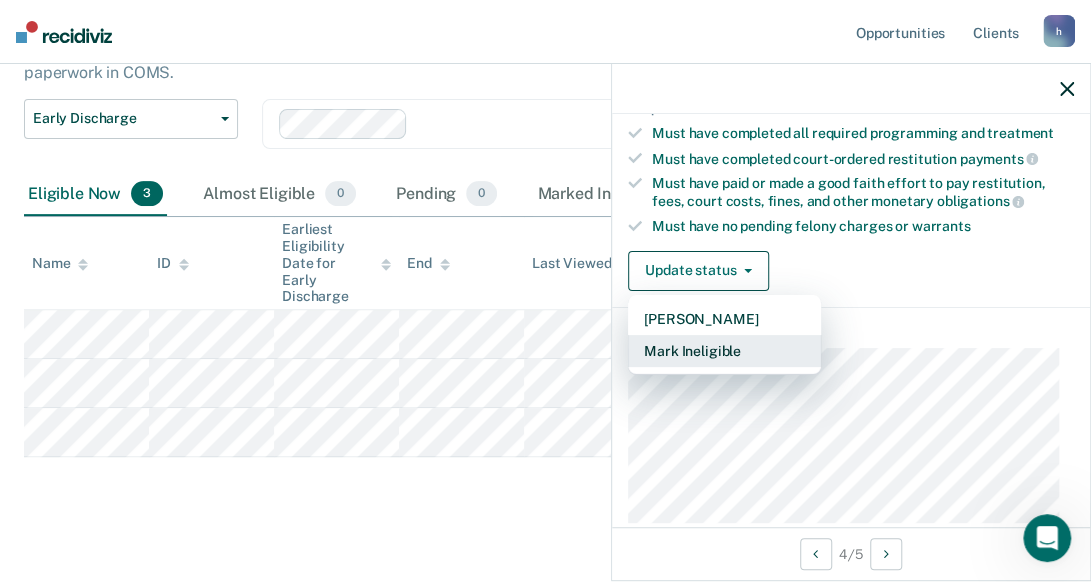 click on "Mark Ineligible" at bounding box center (724, 351) 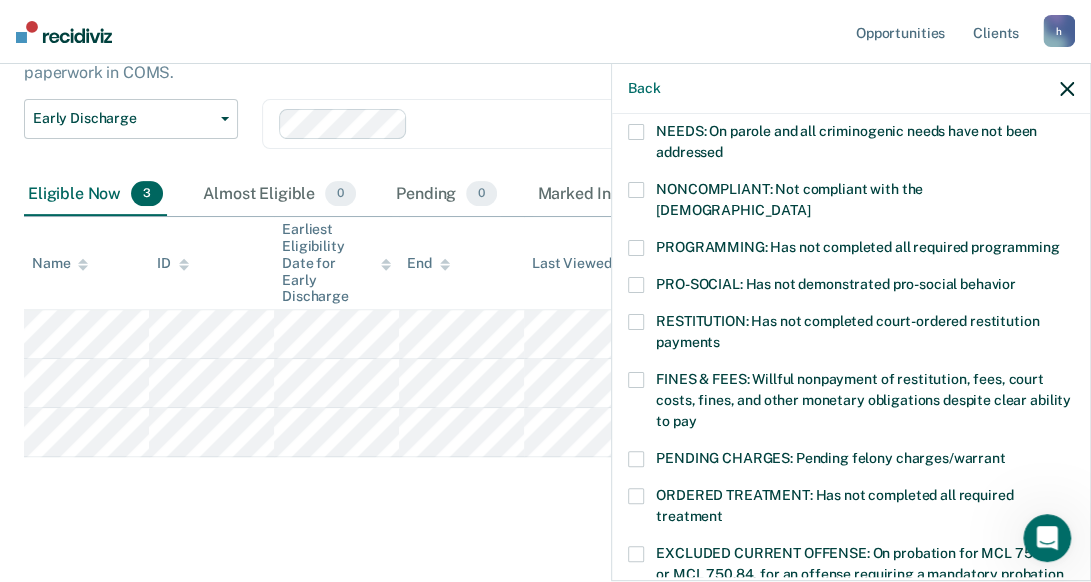 click at bounding box center [636, 380] 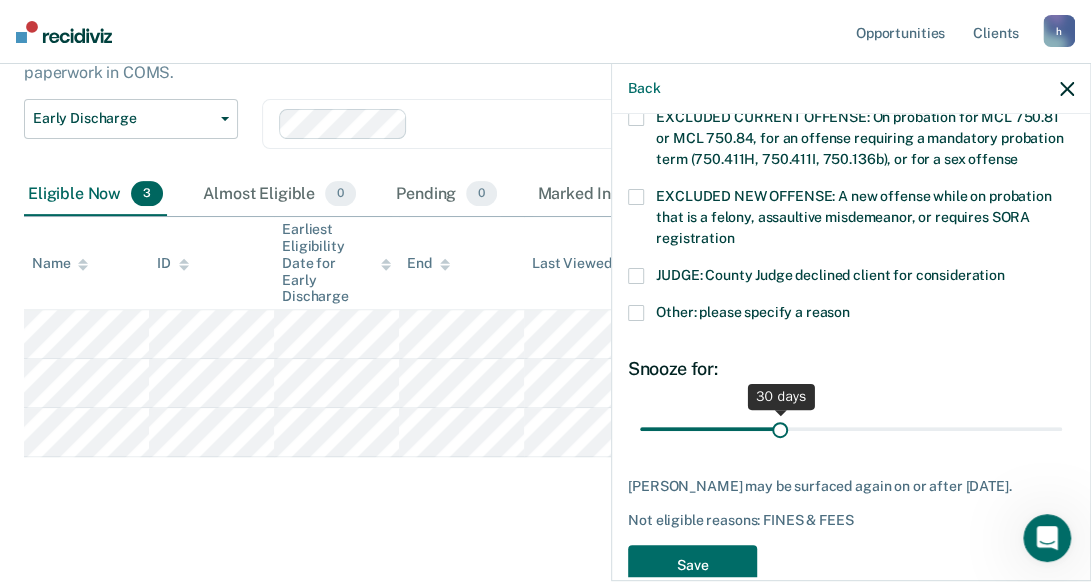 scroll, scrollTop: 794, scrollLeft: 0, axis: vertical 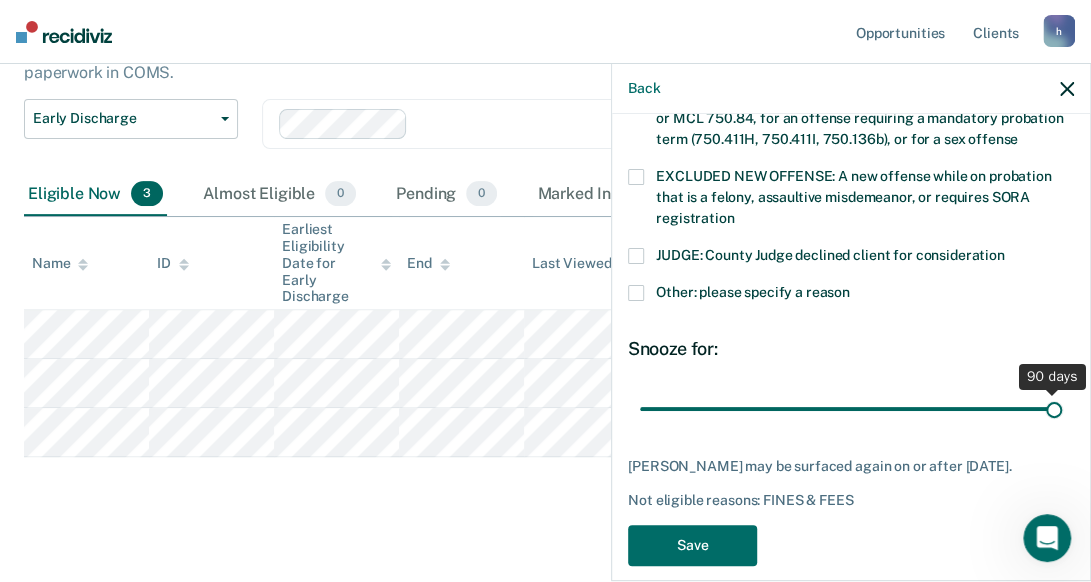 drag, startPoint x: 772, startPoint y: 387, endPoint x: 883, endPoint y: 431, distance: 119.40268 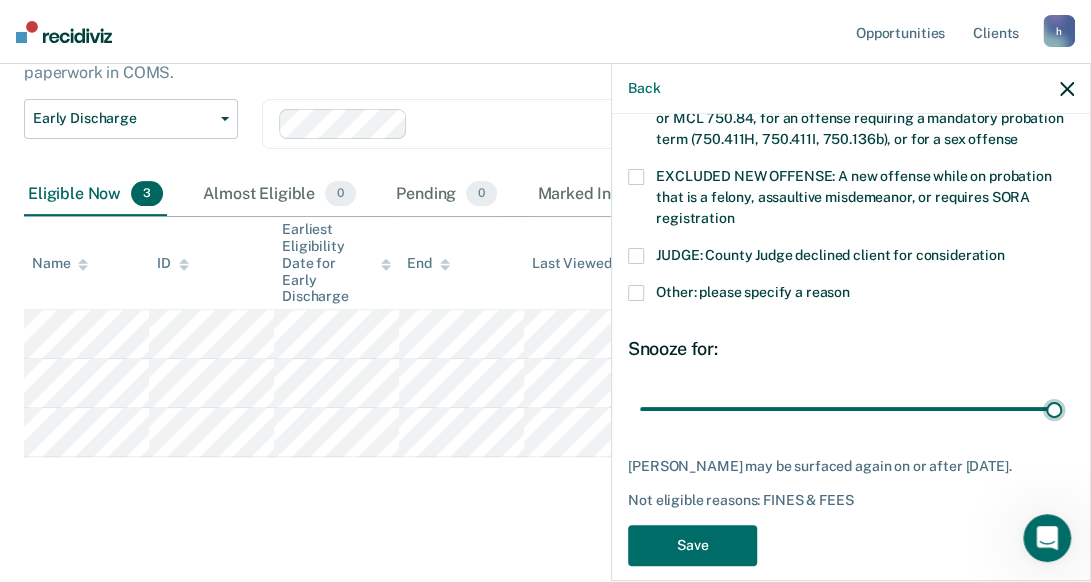 type on "90" 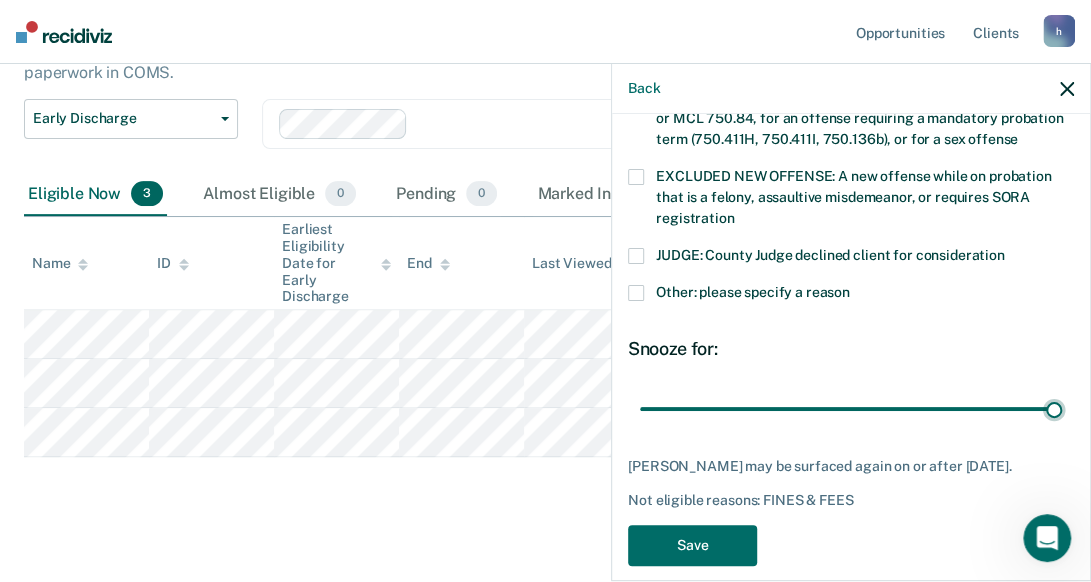 click at bounding box center (851, 408) 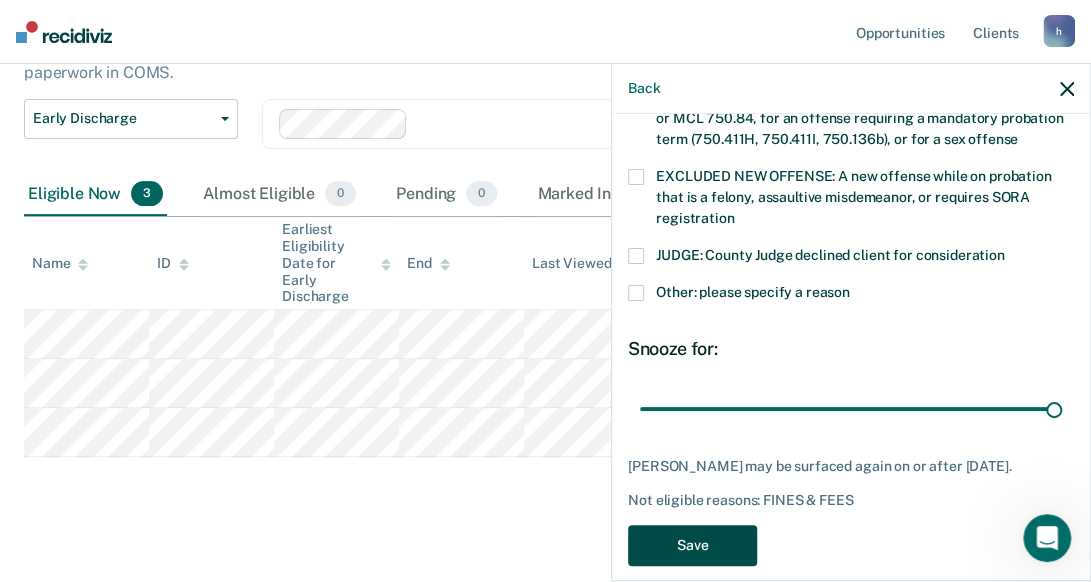click on "Save" at bounding box center (692, 545) 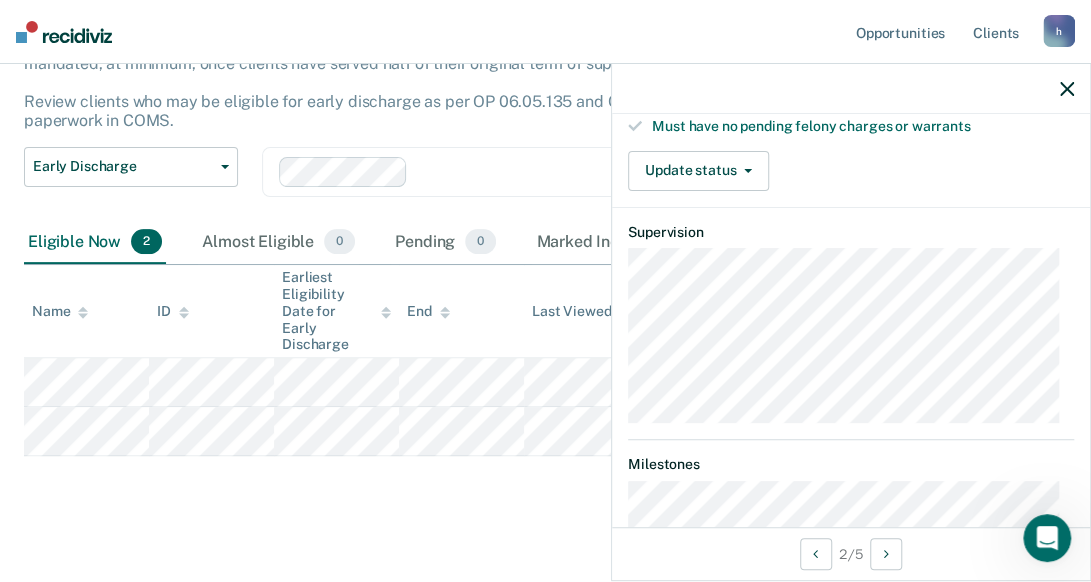 scroll, scrollTop: 276, scrollLeft: 0, axis: vertical 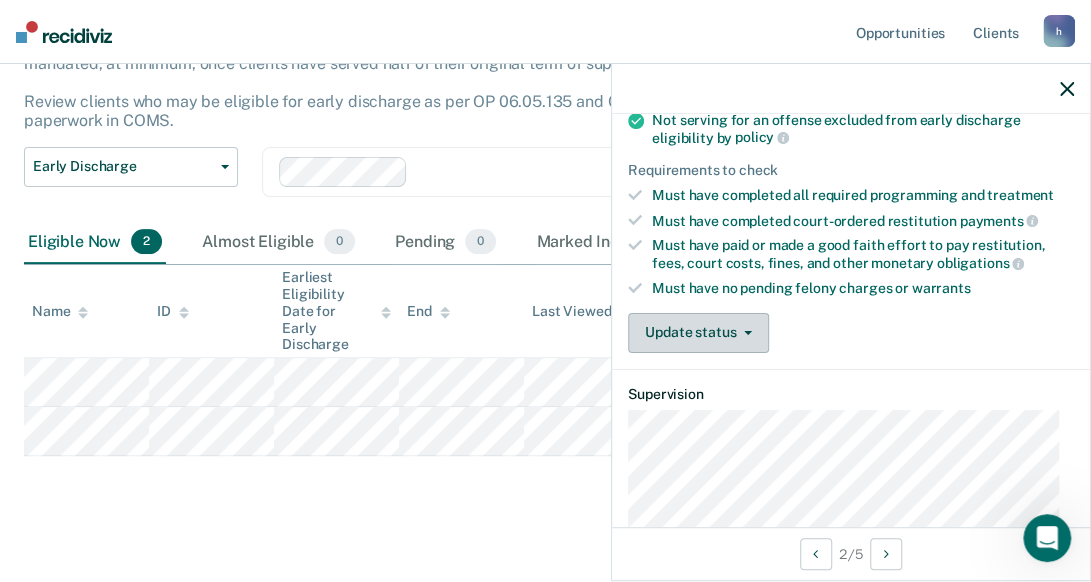 click on "Update status" at bounding box center (698, 333) 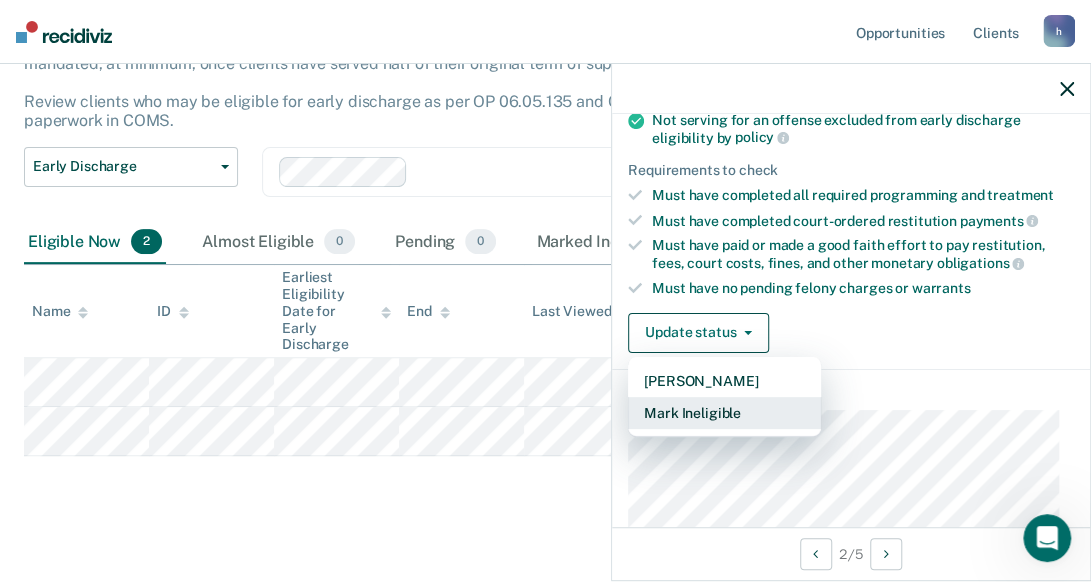 click on "Mark Ineligible" at bounding box center [724, 413] 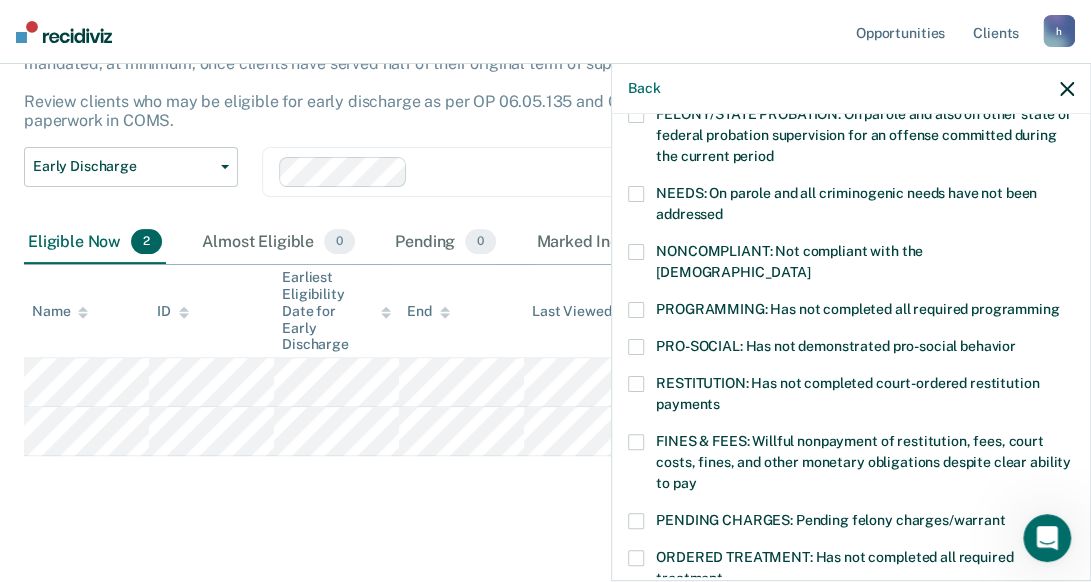 click at bounding box center (636, 442) 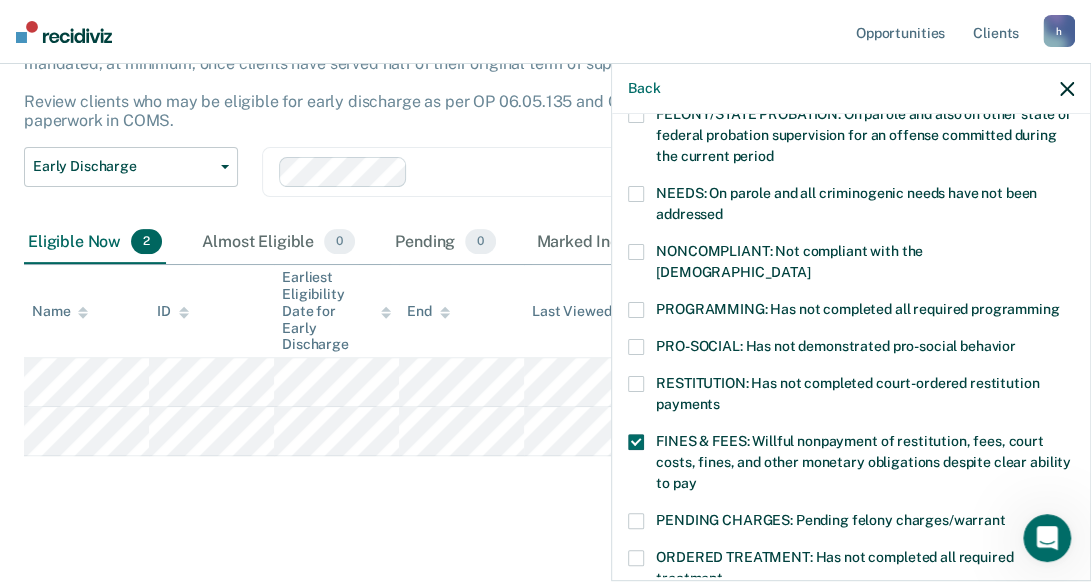click at bounding box center (636, 347) 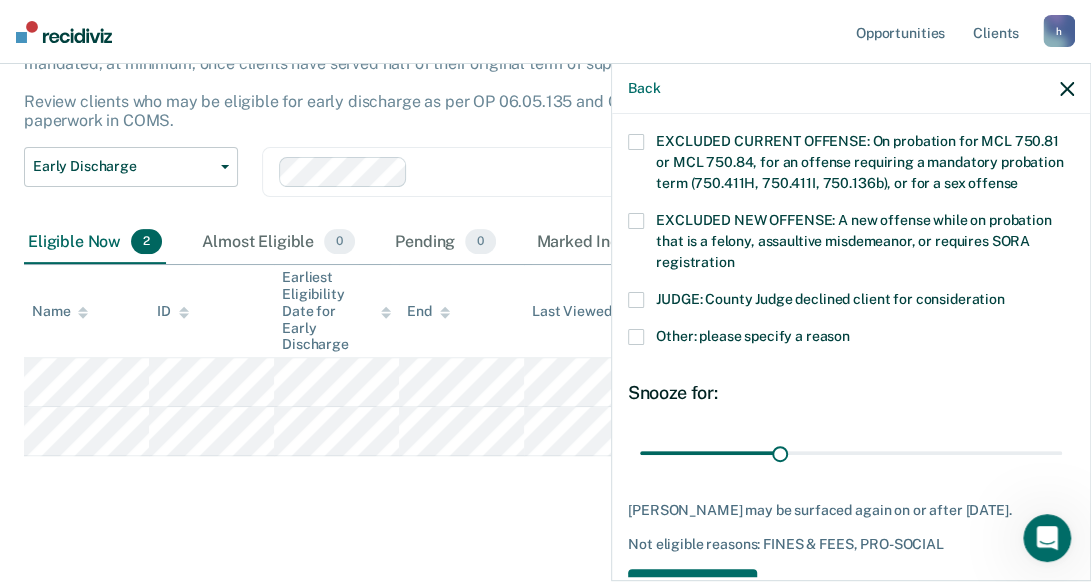 scroll, scrollTop: 794, scrollLeft: 0, axis: vertical 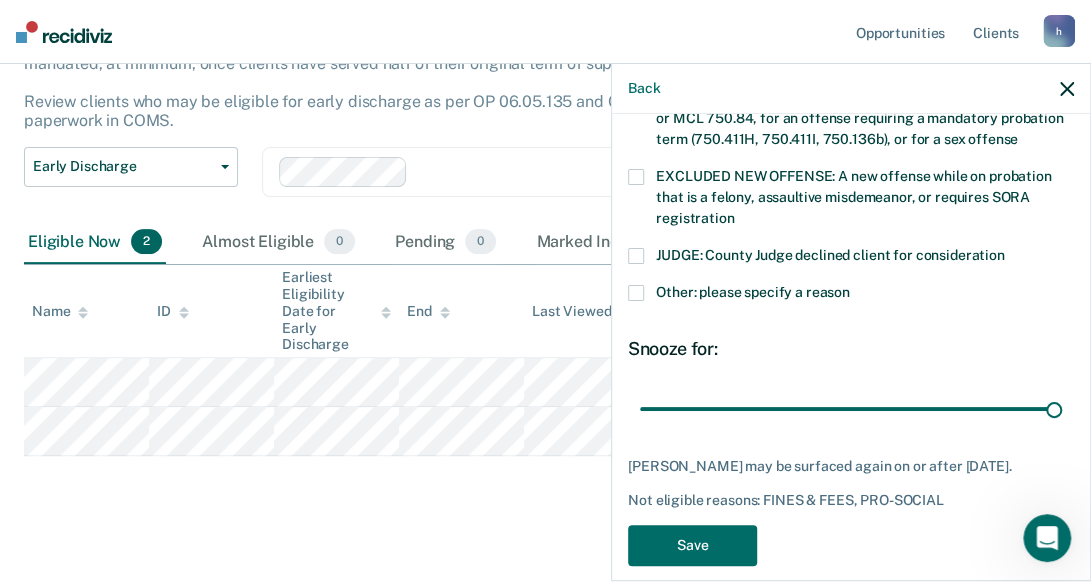drag, startPoint x: 774, startPoint y: 385, endPoint x: 1087, endPoint y: 415, distance: 314.43442 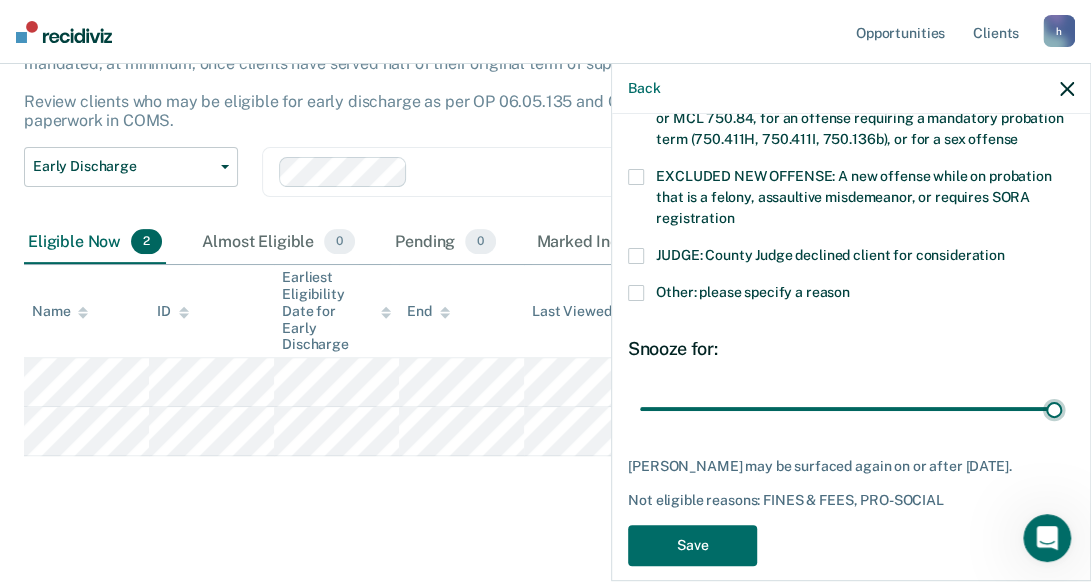 type on "90" 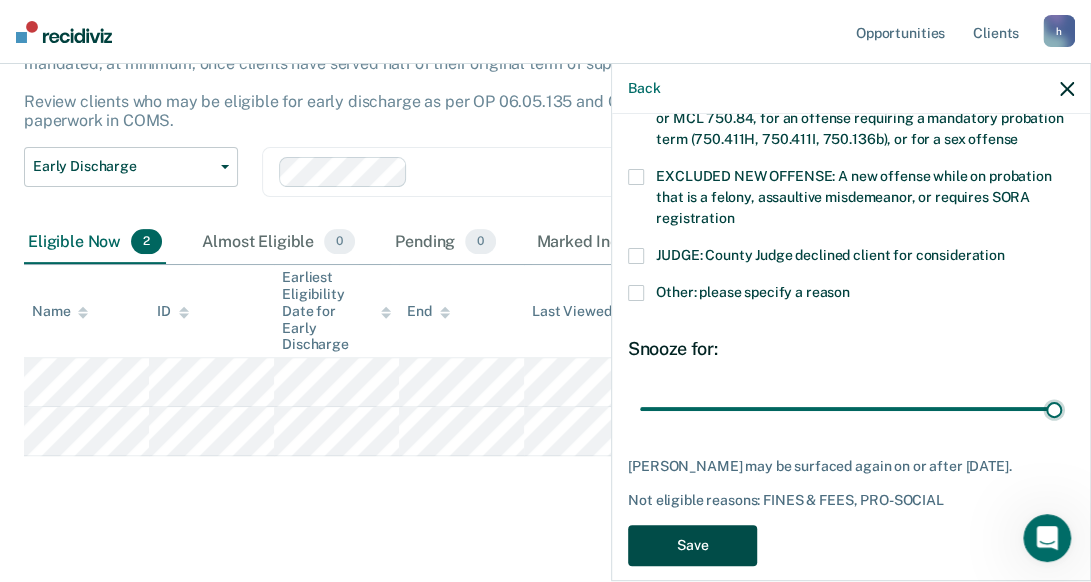 click on "Save" at bounding box center (692, 545) 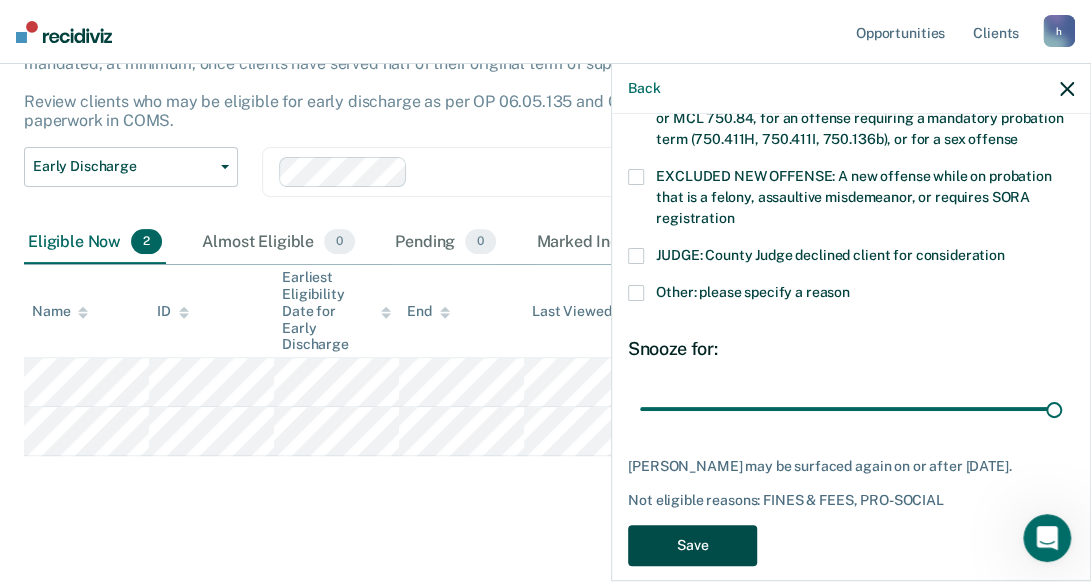 scroll, scrollTop: 110, scrollLeft: 0, axis: vertical 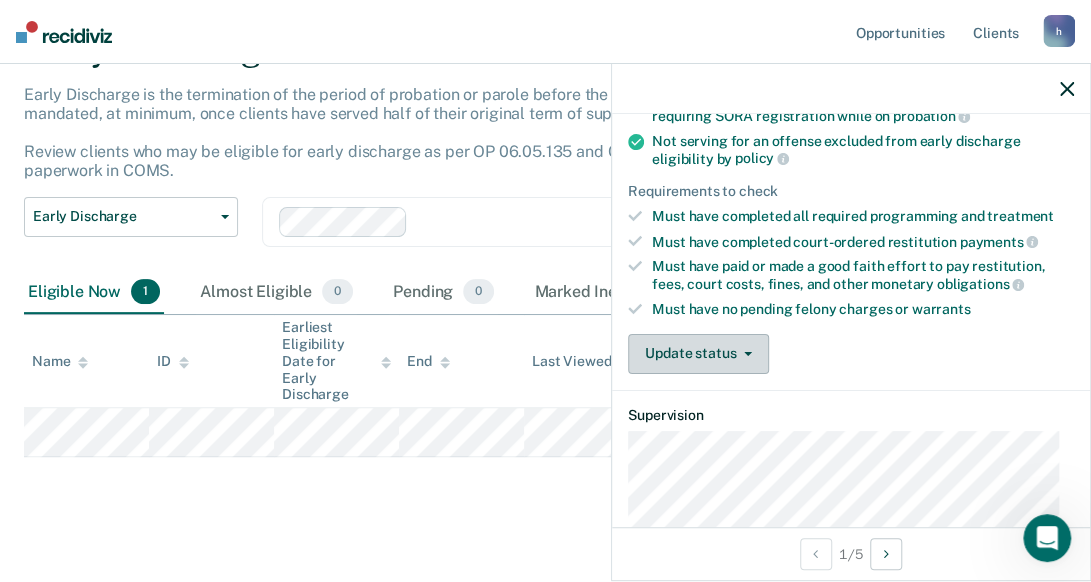 click on "Update status" at bounding box center (698, 354) 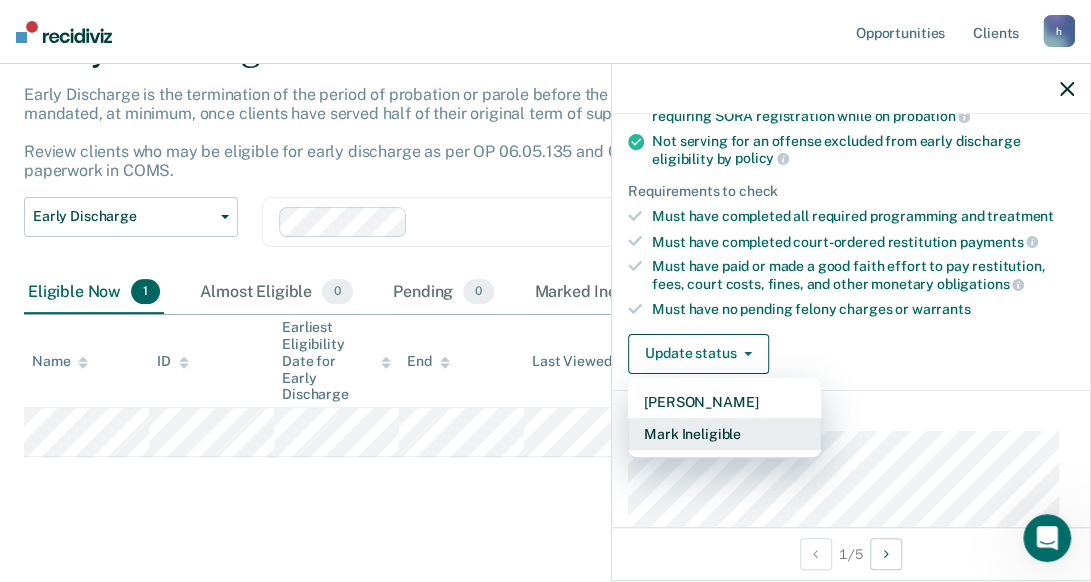 click on "Mark Ineligible" at bounding box center (724, 434) 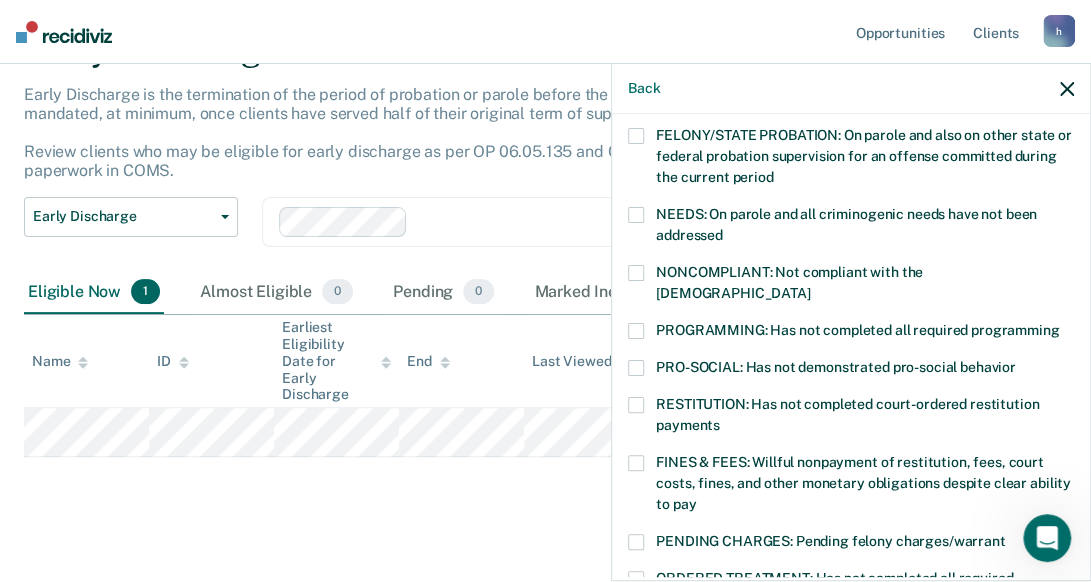 click at bounding box center (636, 463) 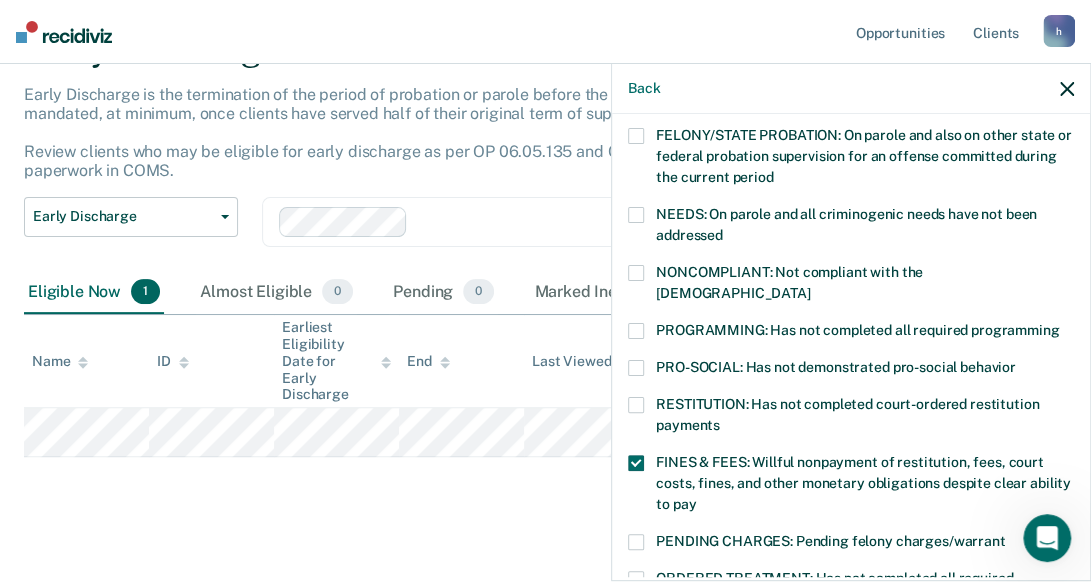 click at bounding box center (636, 368) 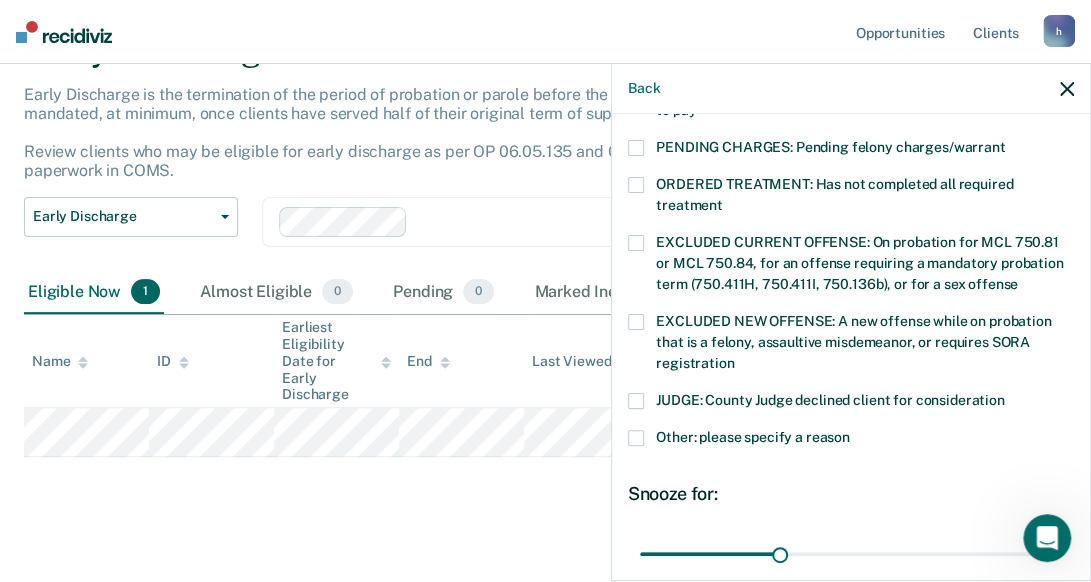 scroll, scrollTop: 655, scrollLeft: 0, axis: vertical 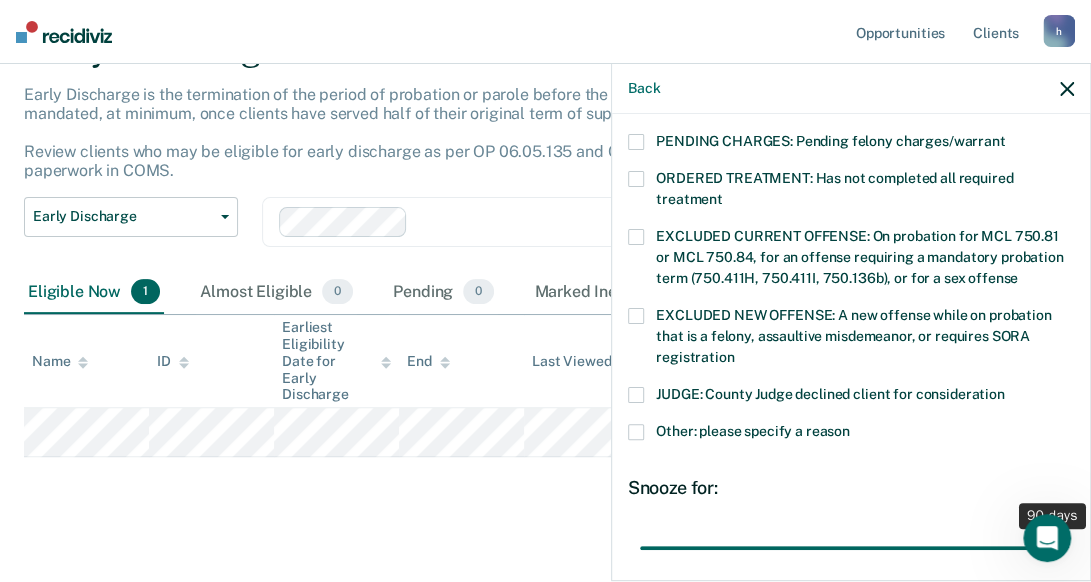 drag, startPoint x: 776, startPoint y: 525, endPoint x: 1056, endPoint y: 520, distance: 280.04465 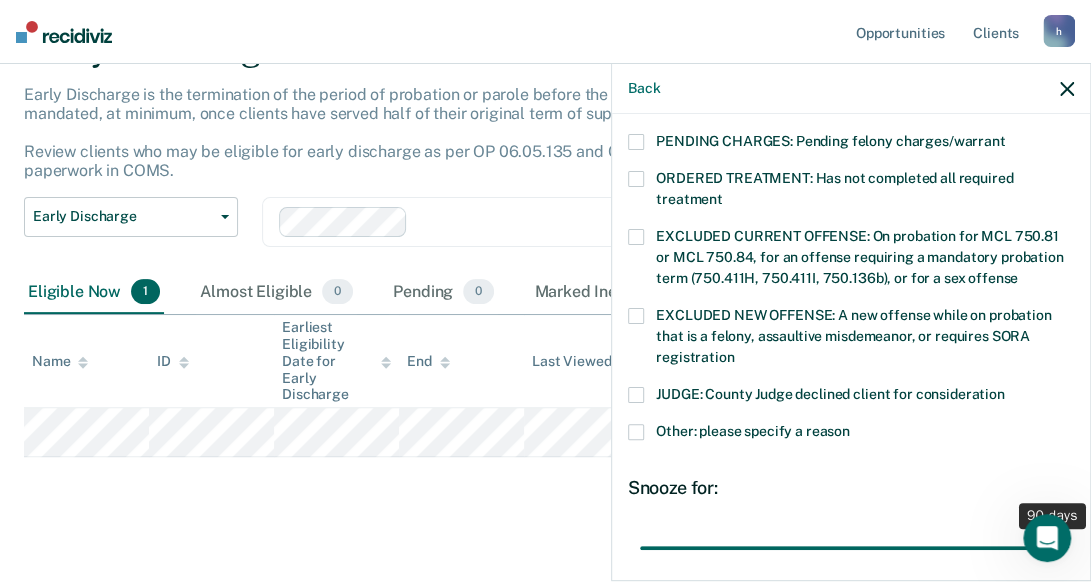 type on "90" 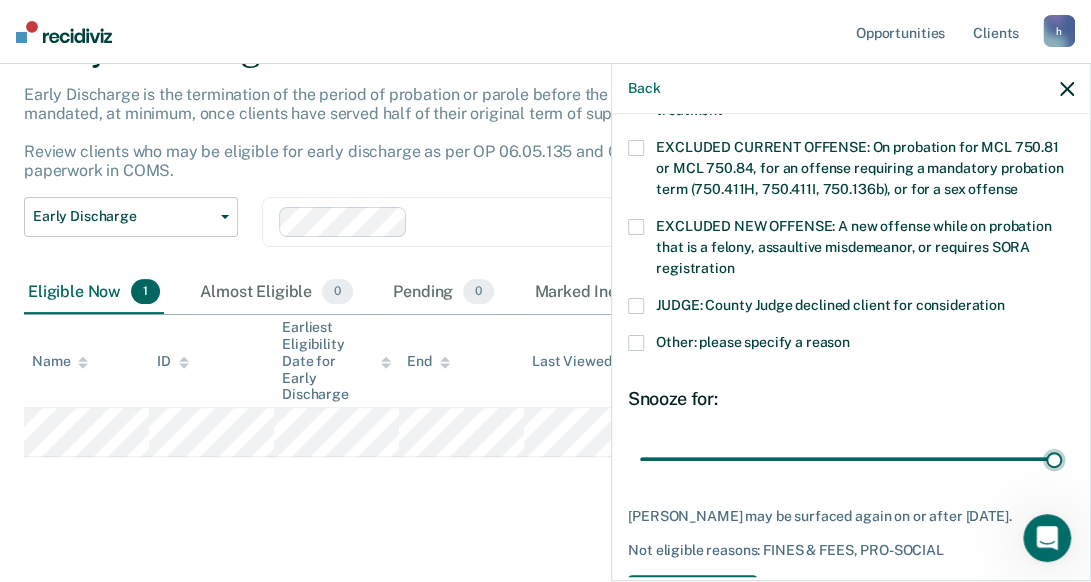 scroll, scrollTop: 810, scrollLeft: 0, axis: vertical 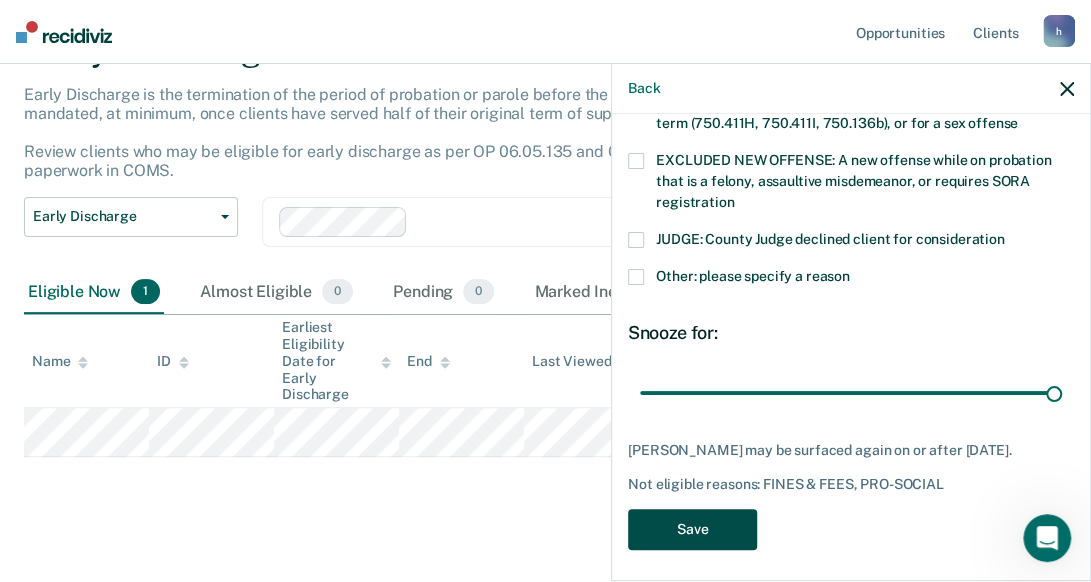 click on "Save" at bounding box center (692, 529) 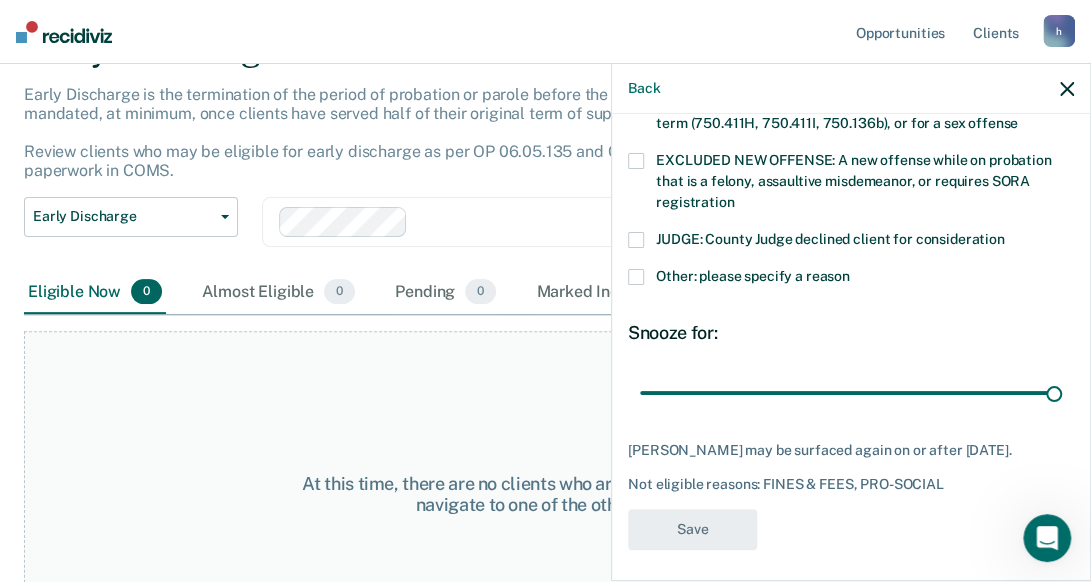 scroll, scrollTop: 704, scrollLeft: 0, axis: vertical 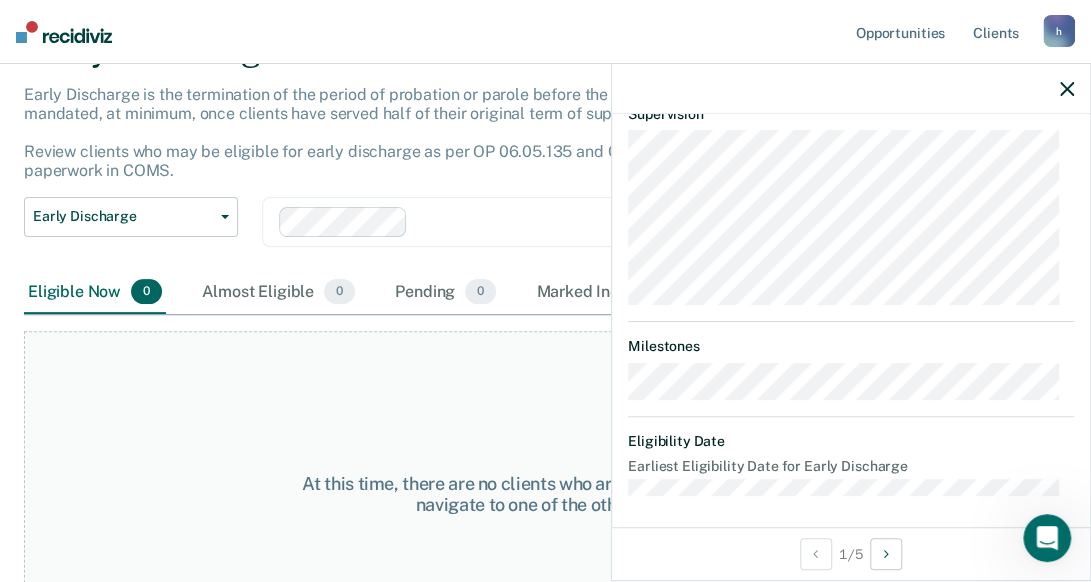 click at bounding box center [851, 89] 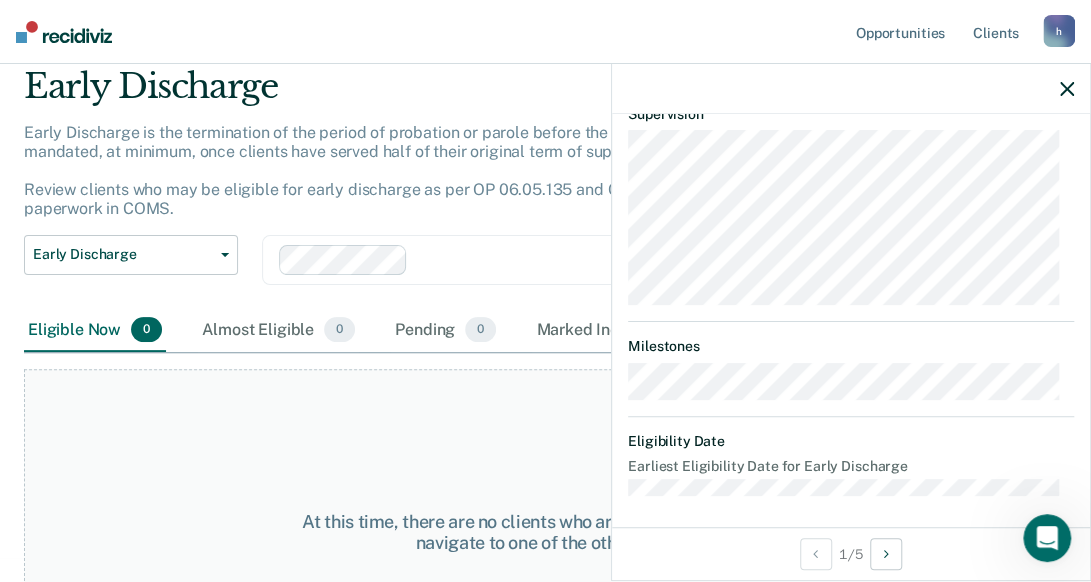 scroll, scrollTop: 0, scrollLeft: 0, axis: both 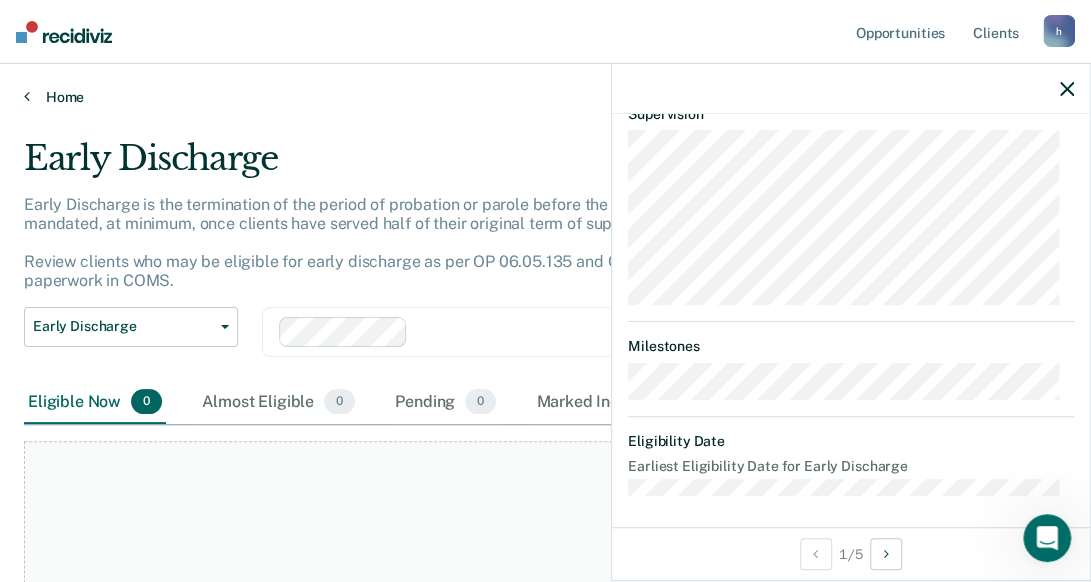 click on "Home" at bounding box center [545, 97] 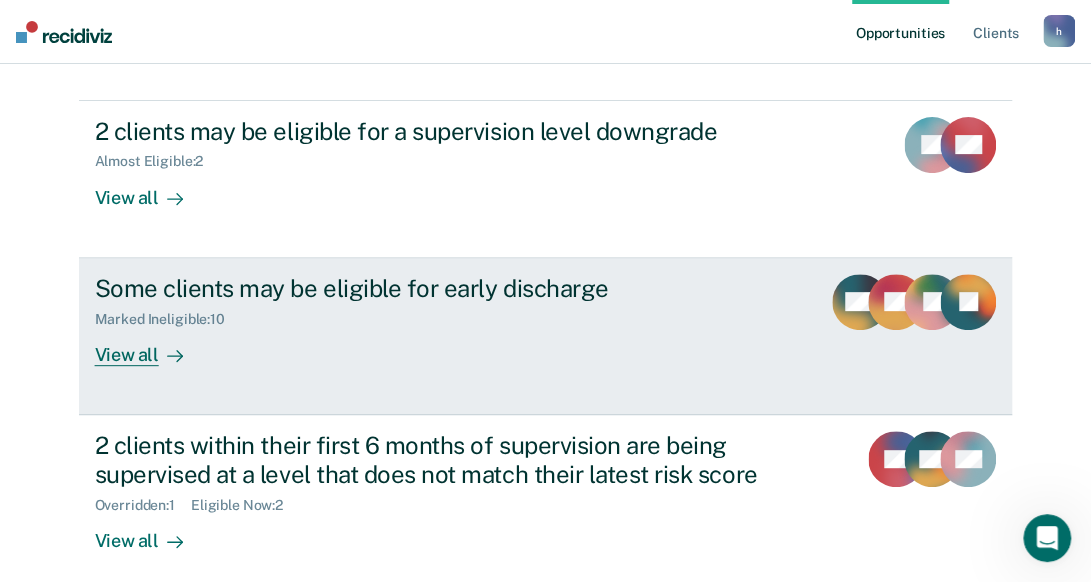 scroll, scrollTop: 296, scrollLeft: 0, axis: vertical 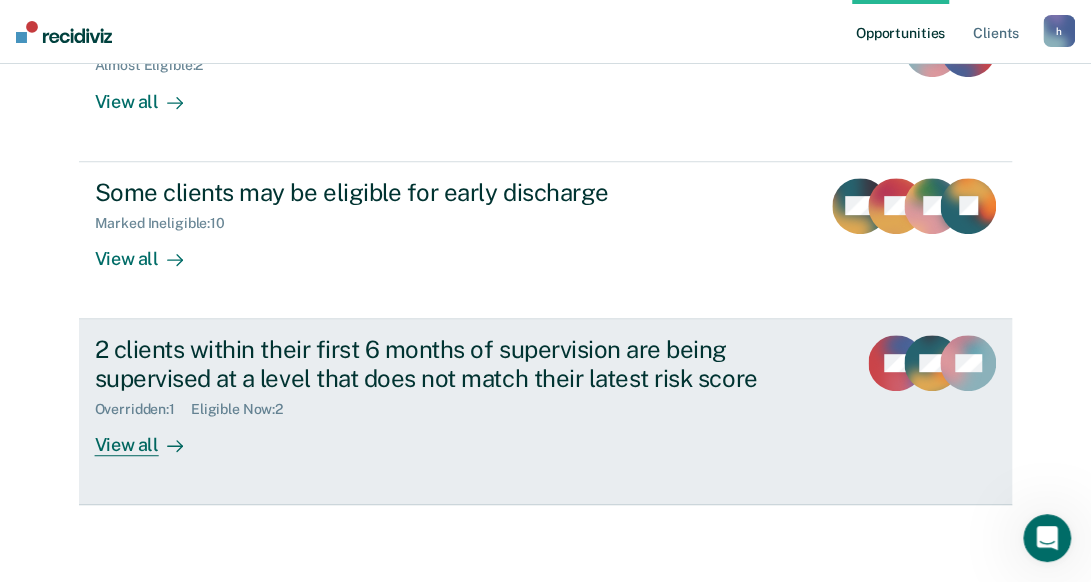 click on "View all" at bounding box center [151, 436] 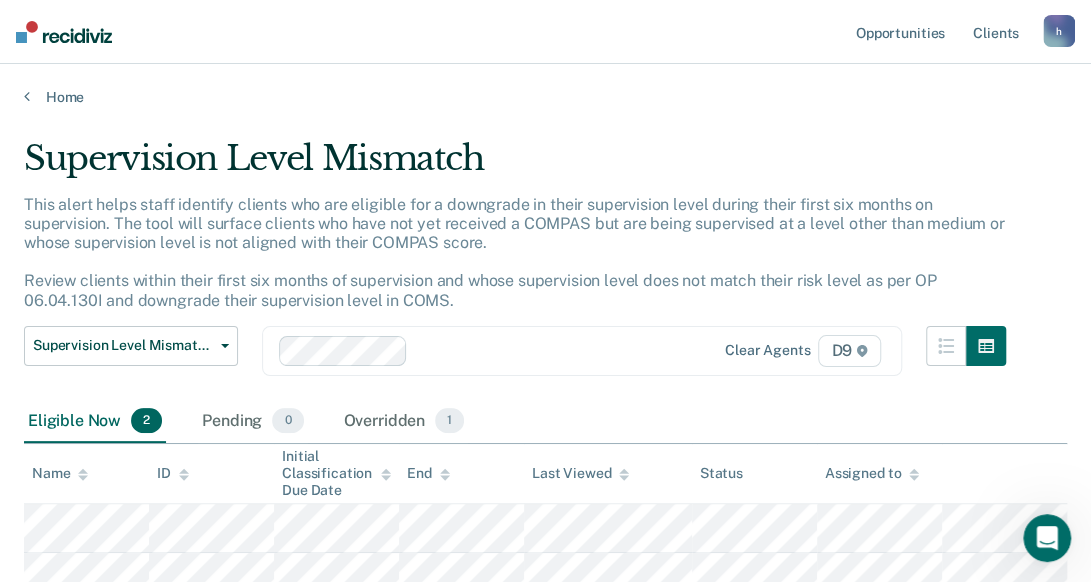 scroll, scrollTop: 100, scrollLeft: 0, axis: vertical 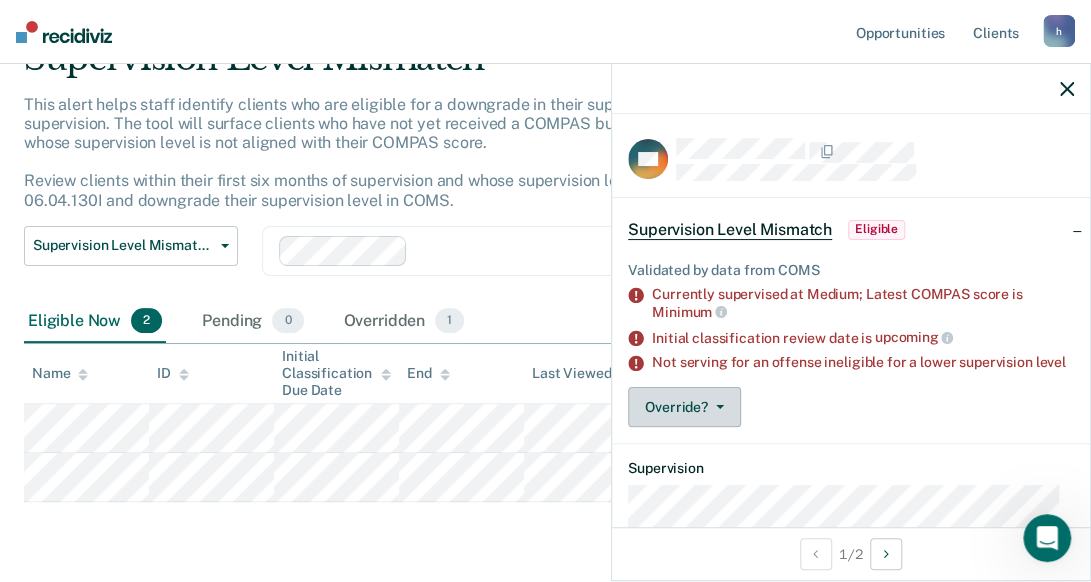 click on "Override?" at bounding box center [684, 407] 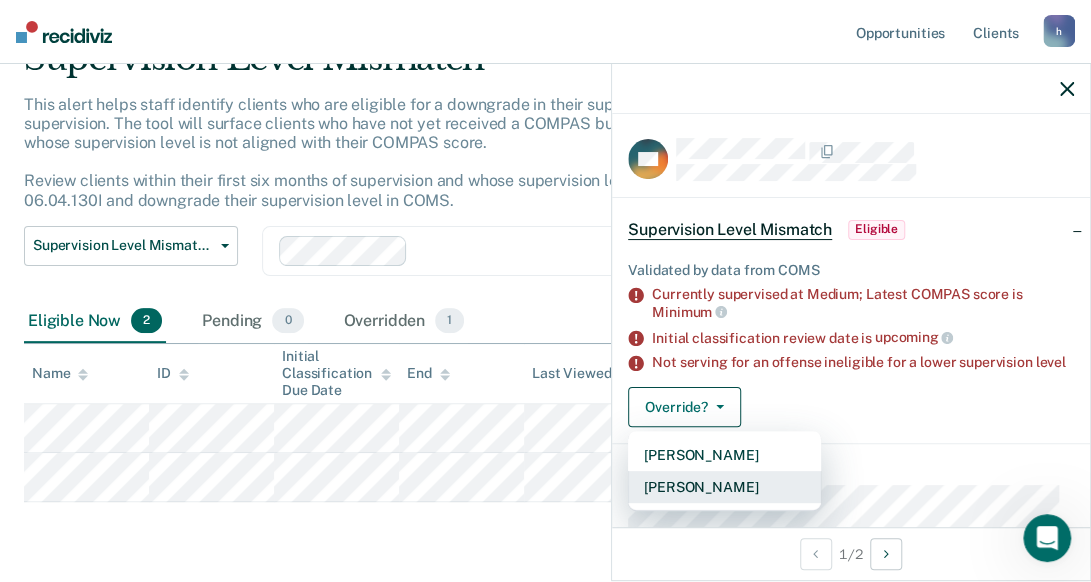 click on "[PERSON_NAME]" at bounding box center [724, 487] 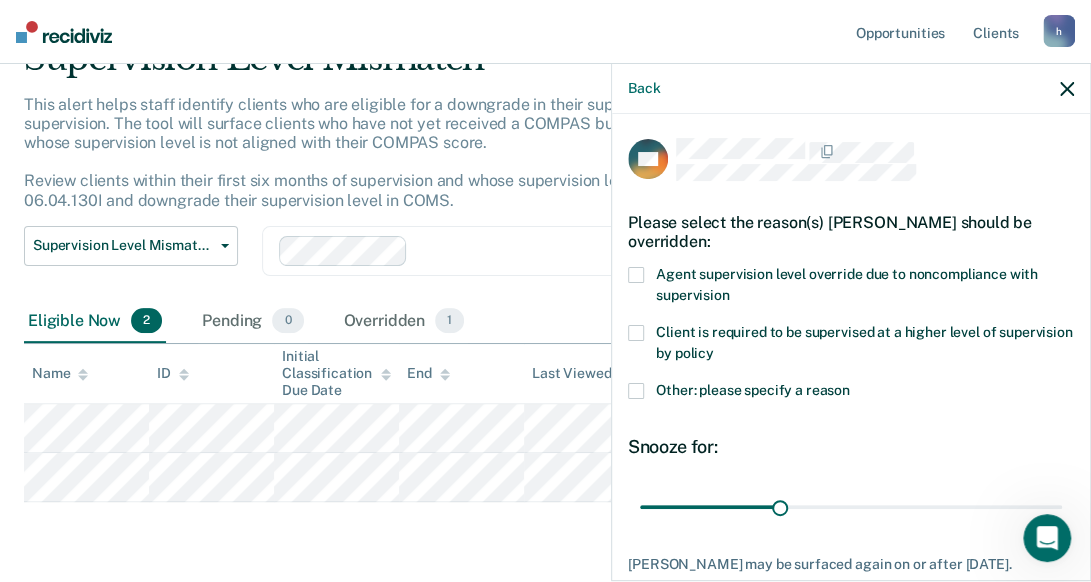 click at bounding box center (636, 391) 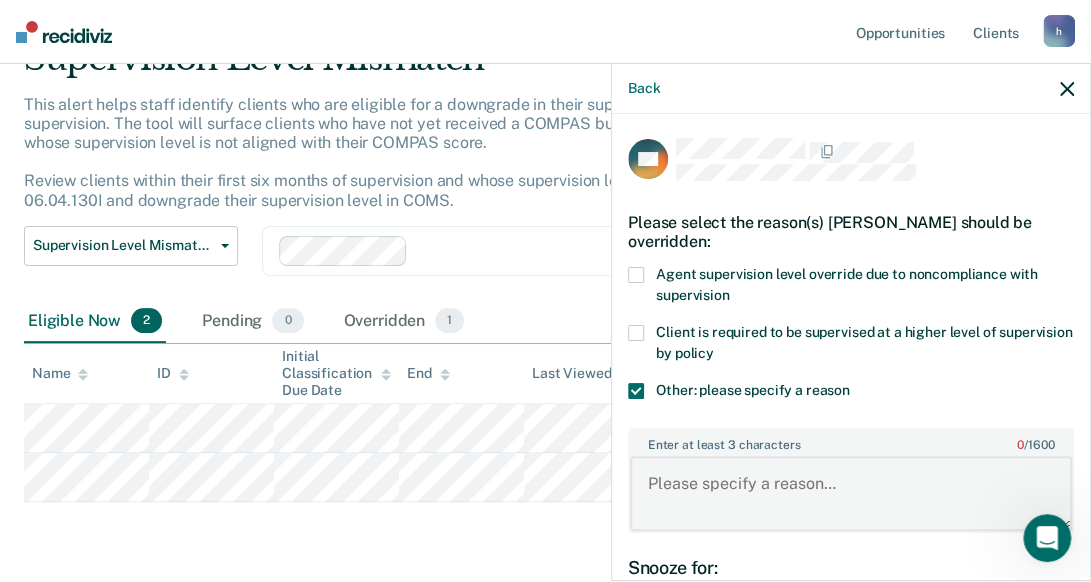 click on "Enter at least 3 characters 0  /  1600" at bounding box center [851, 493] 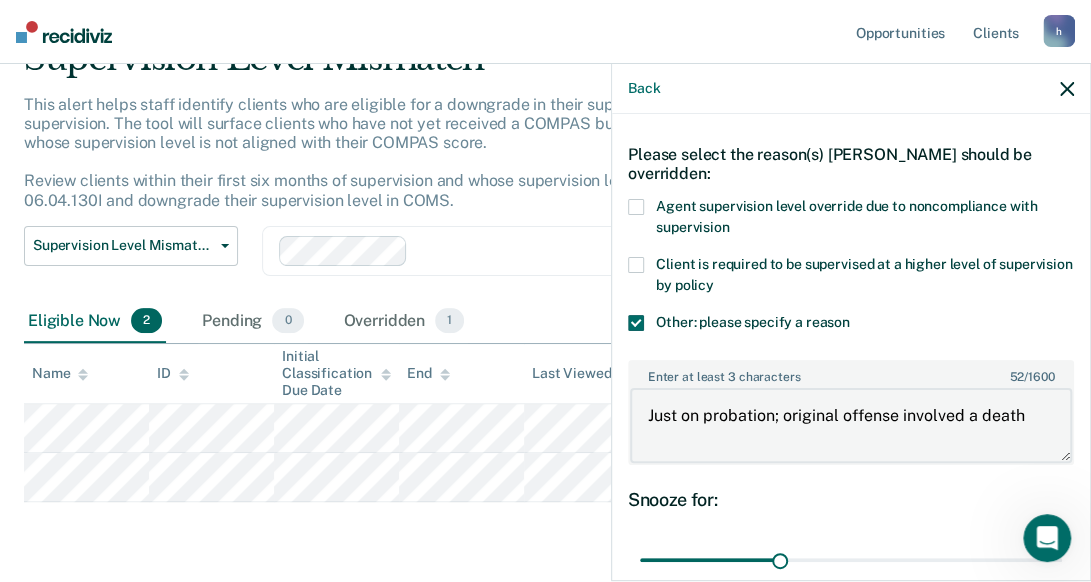 scroll, scrollTop: 100, scrollLeft: 0, axis: vertical 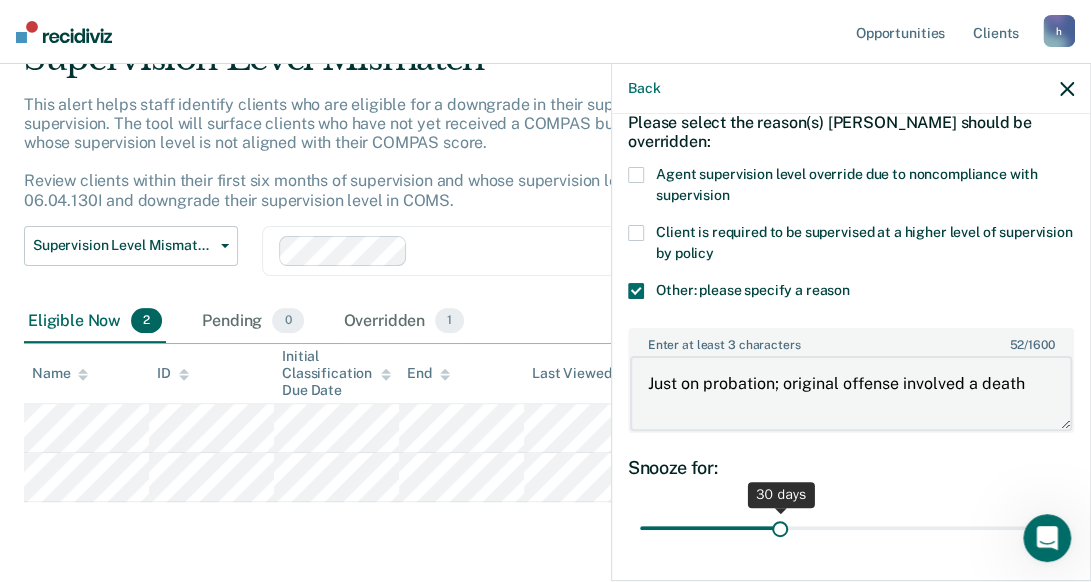 type on "Just on probation; original offense involved a death" 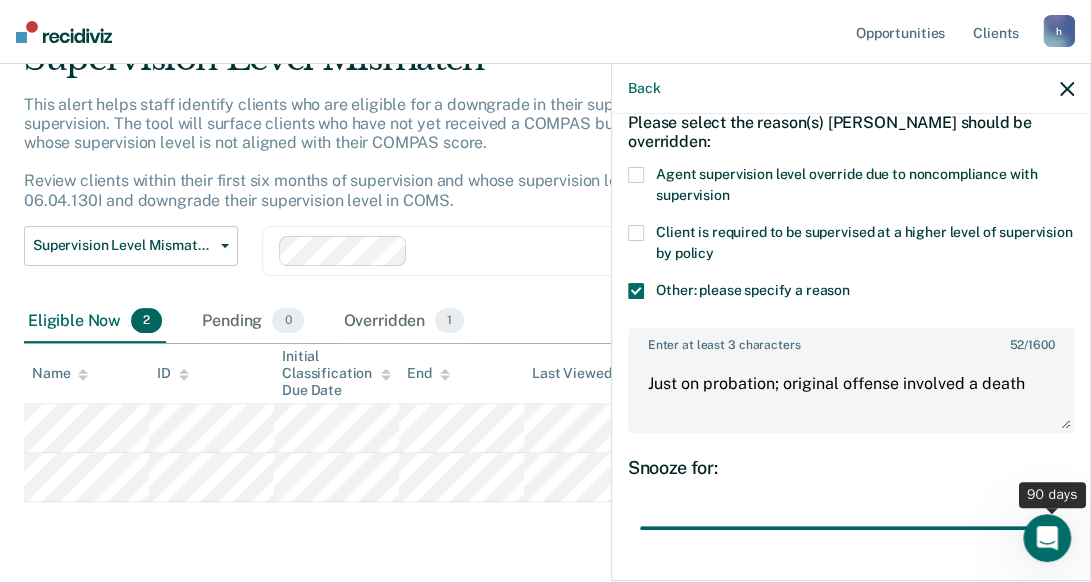 drag, startPoint x: 768, startPoint y: 525, endPoint x: 1055, endPoint y: 525, distance: 287 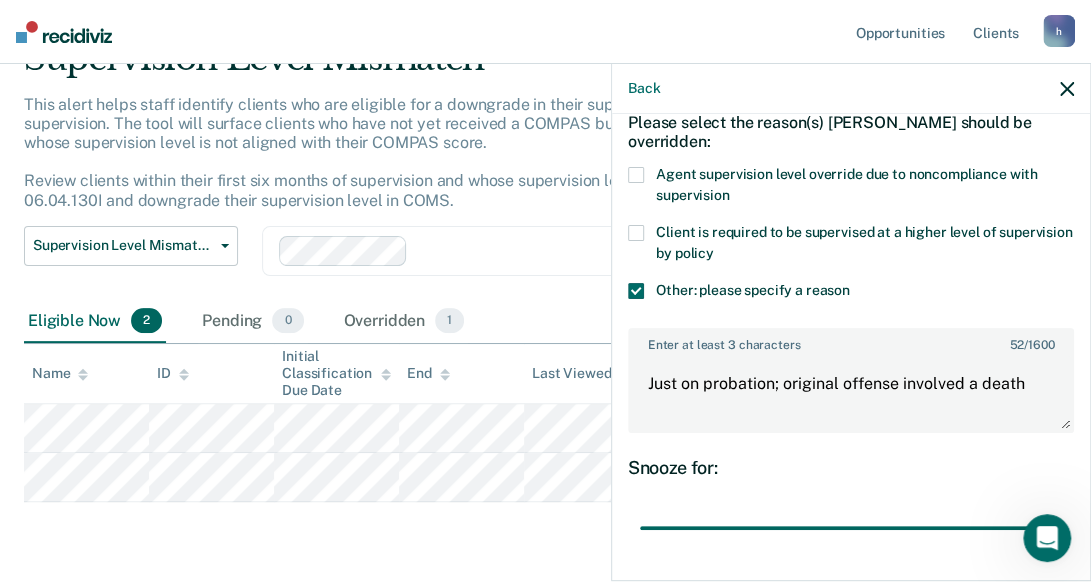 scroll, scrollTop: 256, scrollLeft: 0, axis: vertical 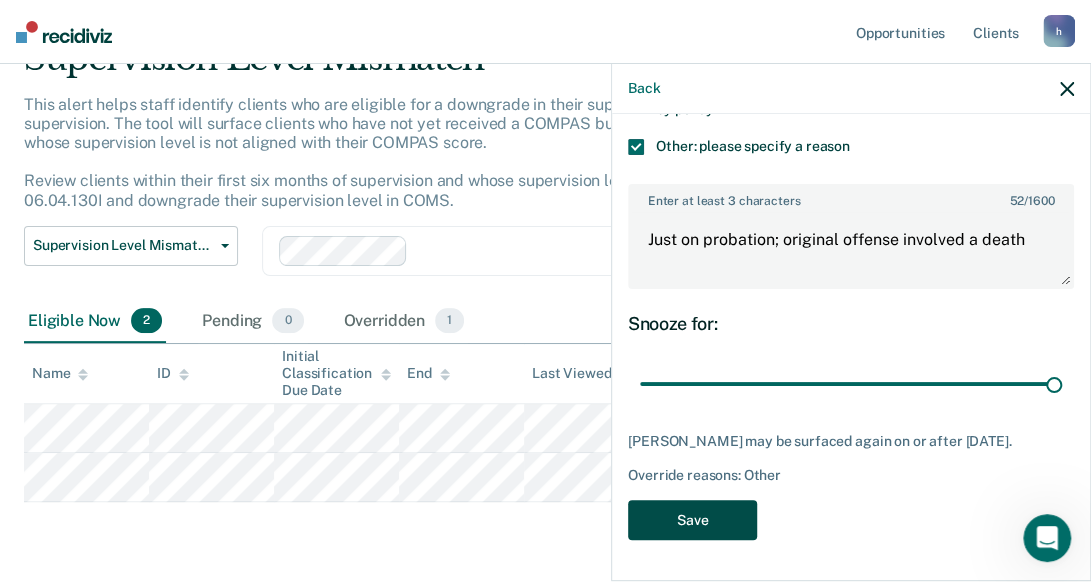 click on "Save" at bounding box center (692, 520) 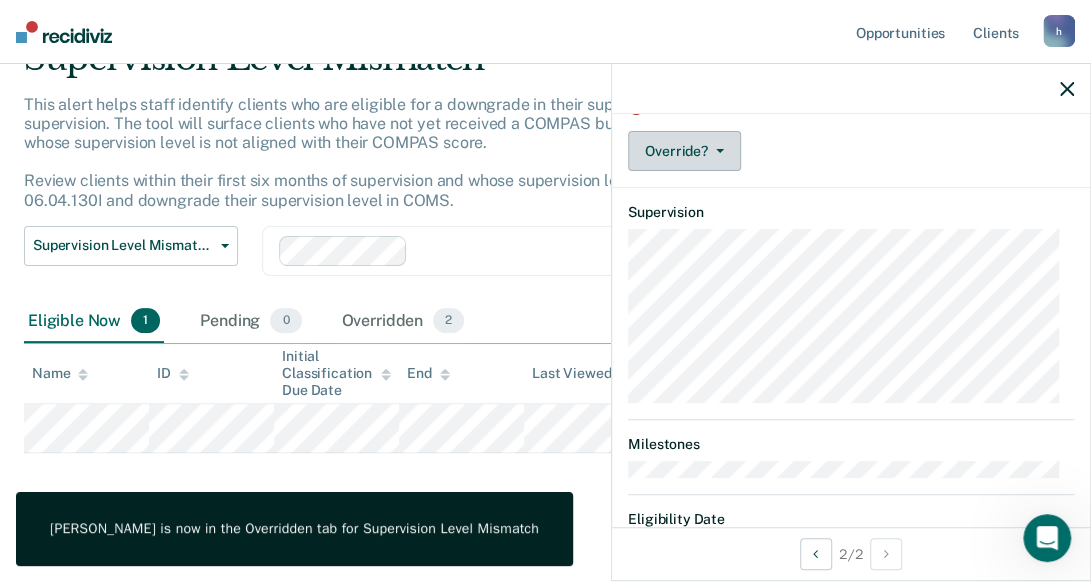 click on "Override?" at bounding box center [684, 151] 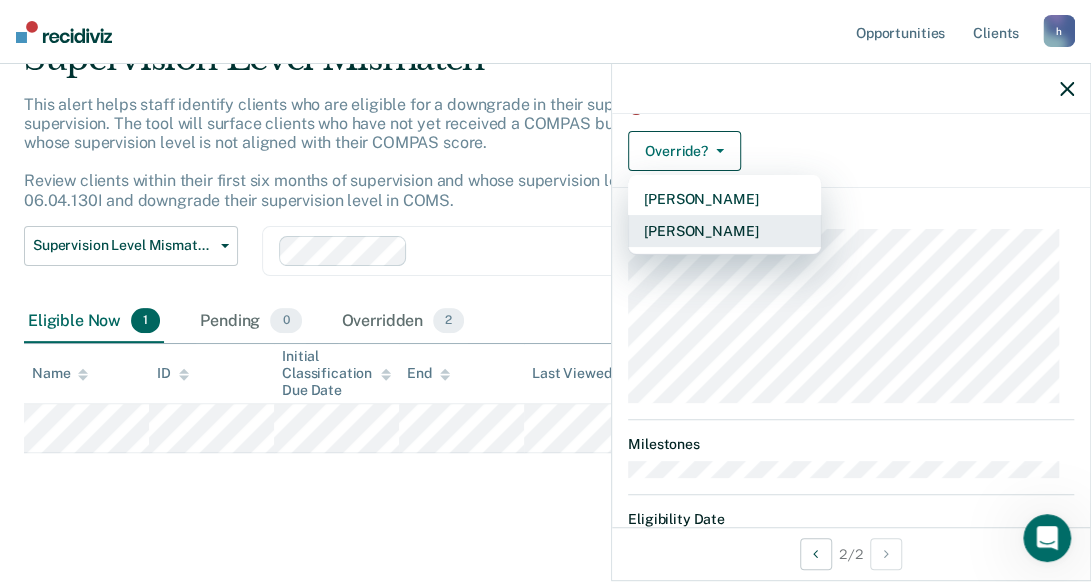 click on "[PERSON_NAME]" at bounding box center [724, 231] 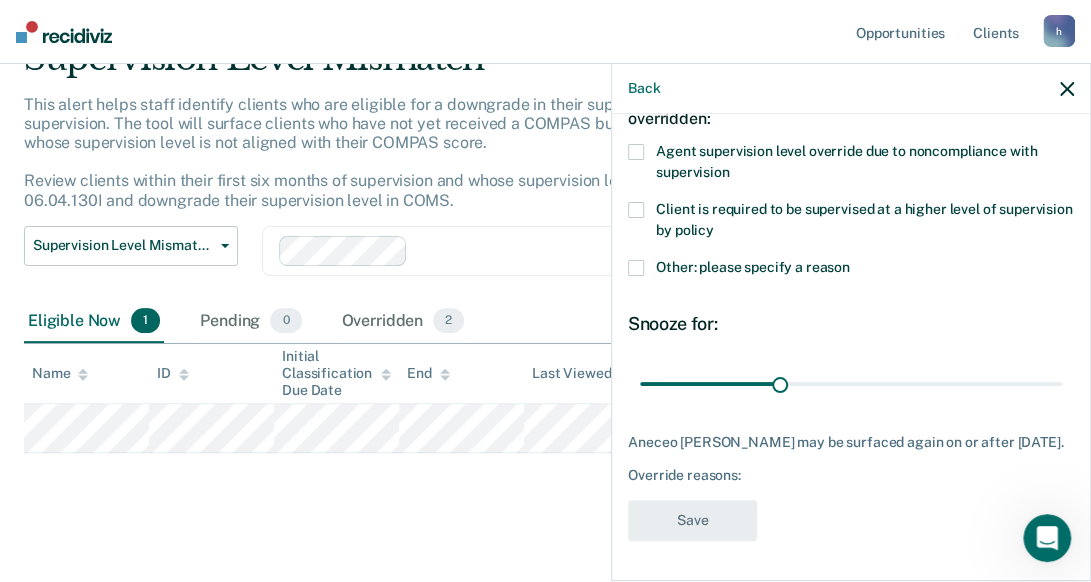 scroll, scrollTop: 119, scrollLeft: 0, axis: vertical 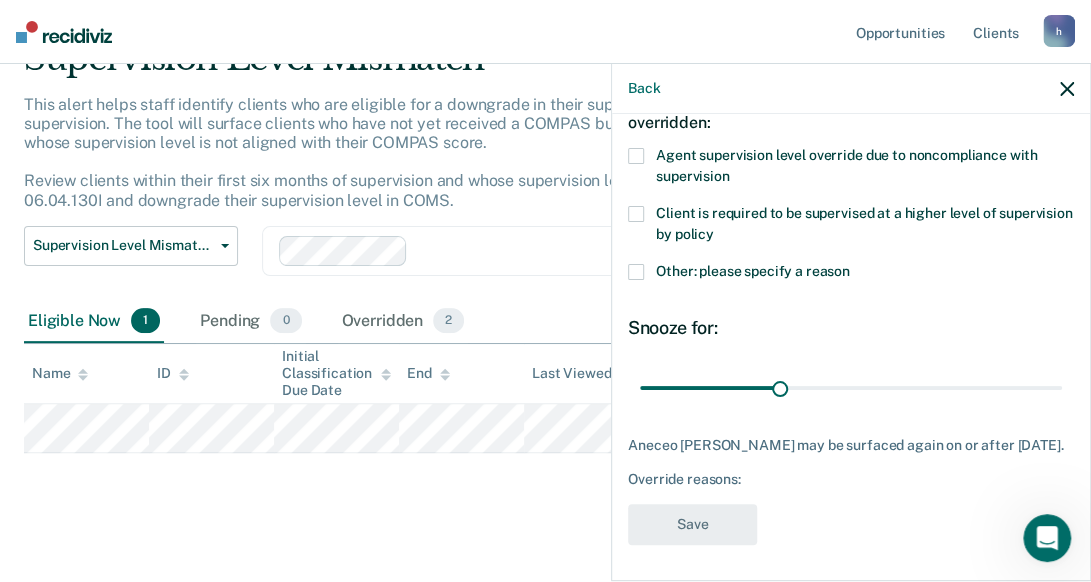 click at bounding box center [636, 272] 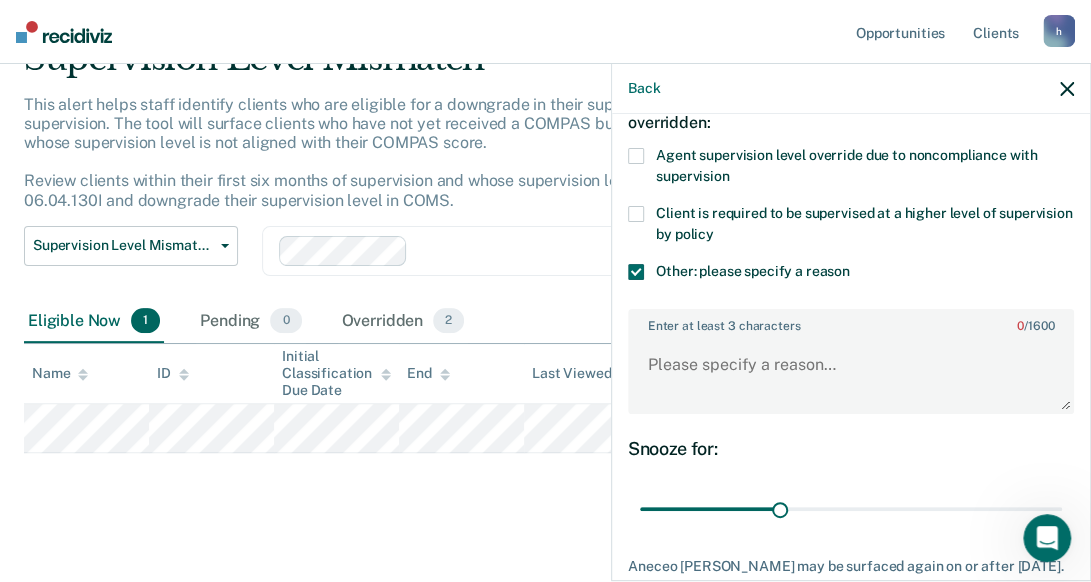 click on "Enter at least 3 characters 0  /  1600" at bounding box center [851, 361] 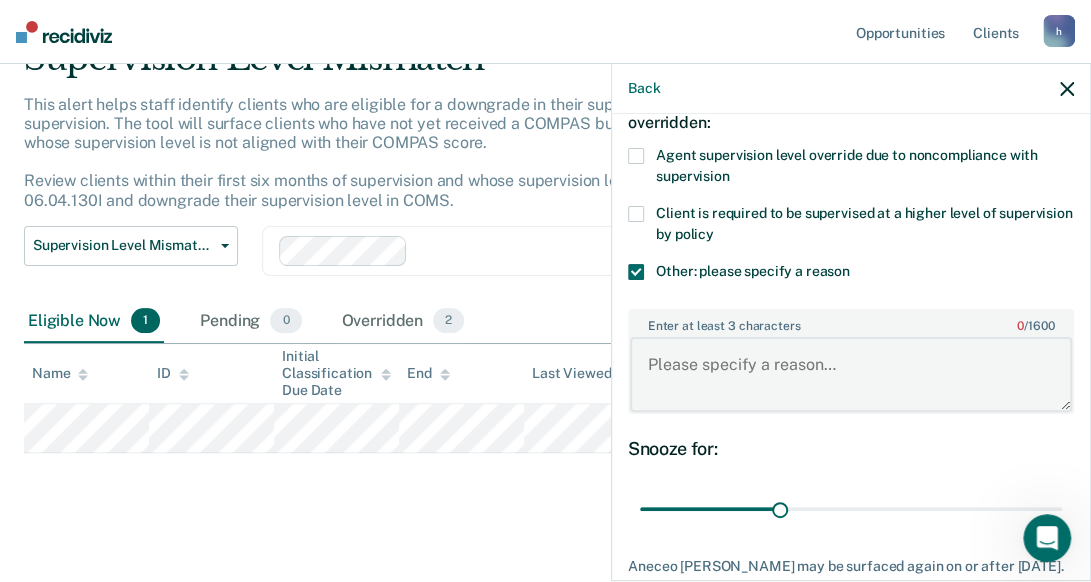 click on "Enter at least 3 characters 0  /  1600" at bounding box center [851, 374] 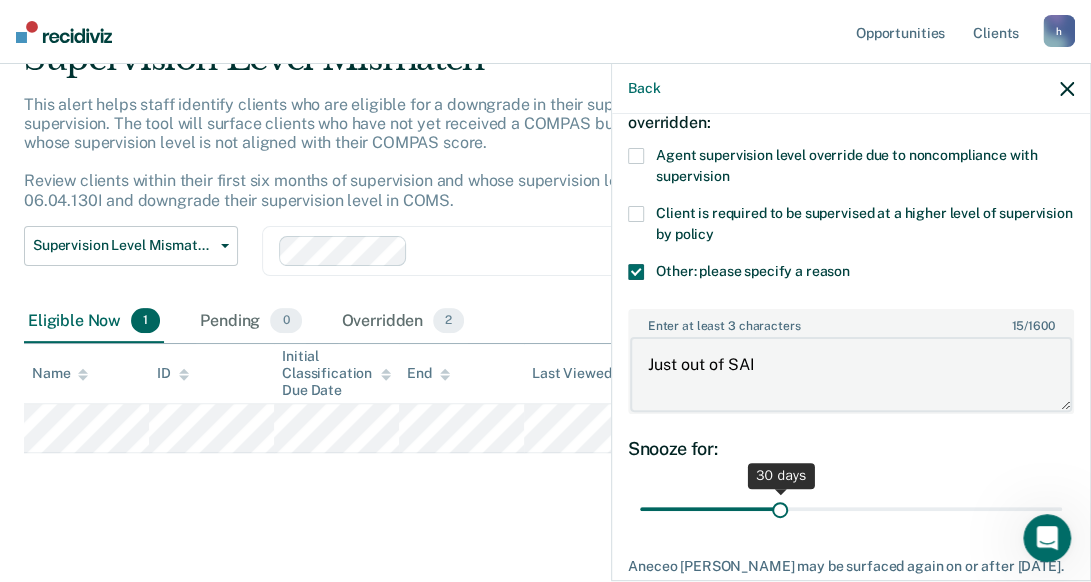 type on "Just out of SAI" 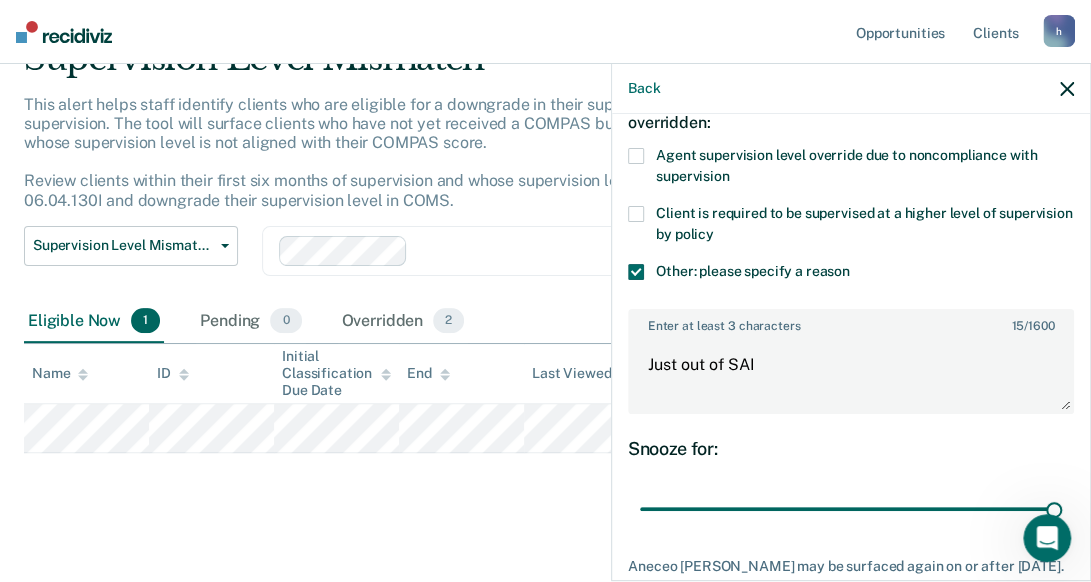 drag, startPoint x: 767, startPoint y: 507, endPoint x: 1081, endPoint y: 541, distance: 315.8354 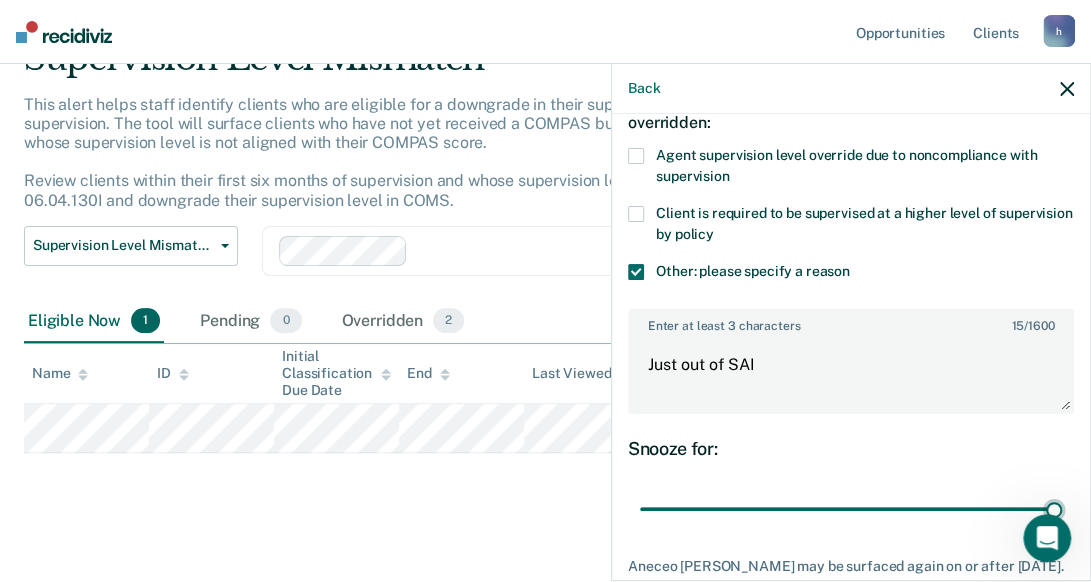 type on "90" 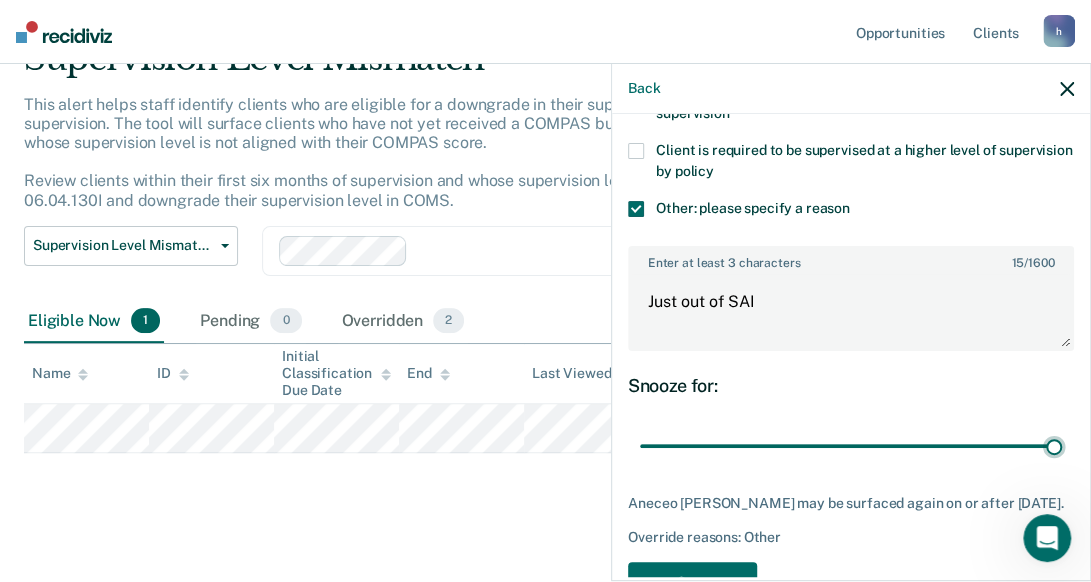 scroll, scrollTop: 240, scrollLeft: 0, axis: vertical 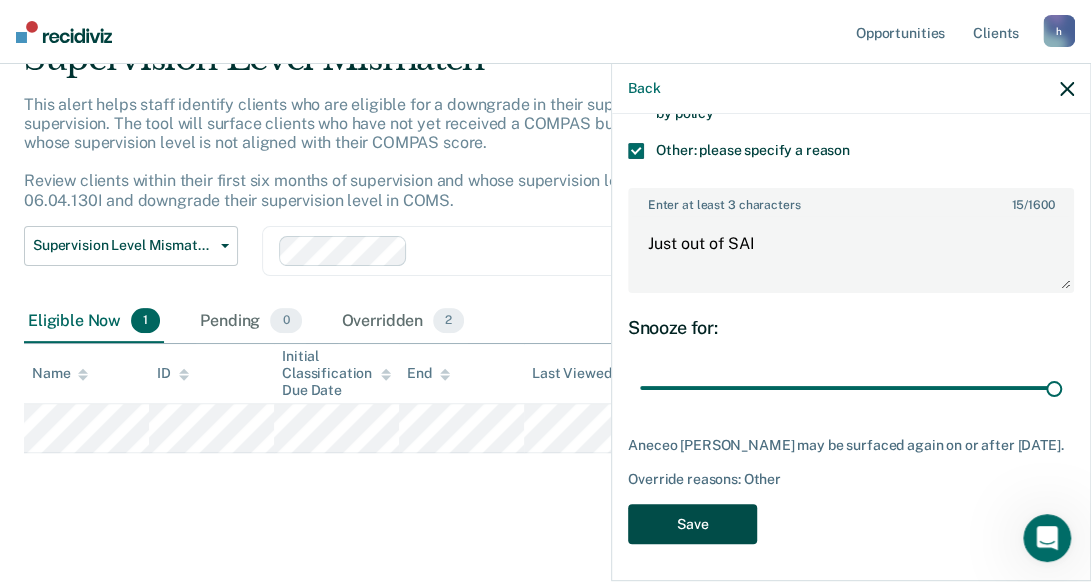 click on "Save" at bounding box center [692, 524] 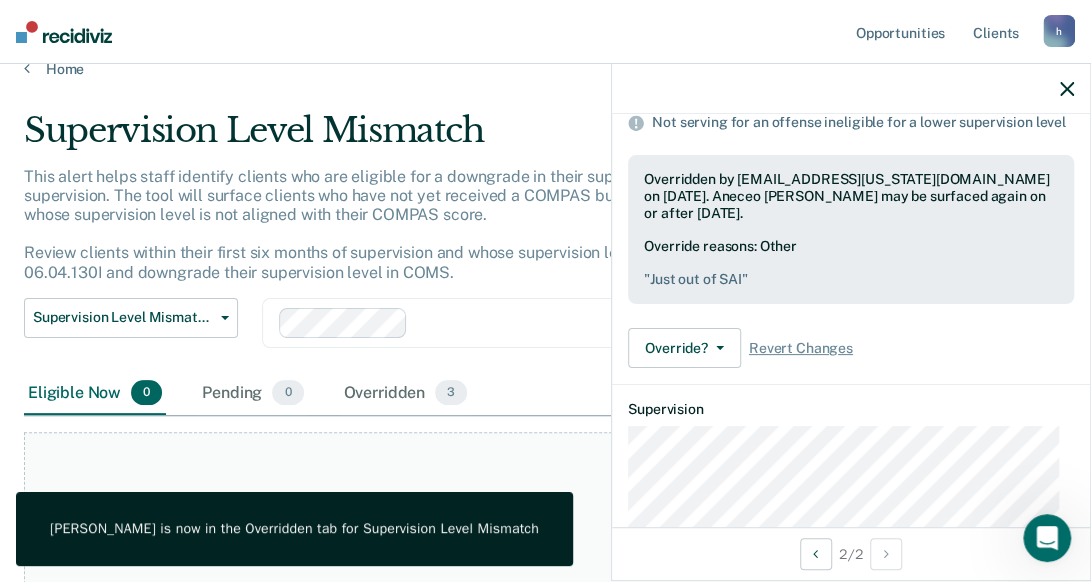 scroll, scrollTop: 0, scrollLeft: 0, axis: both 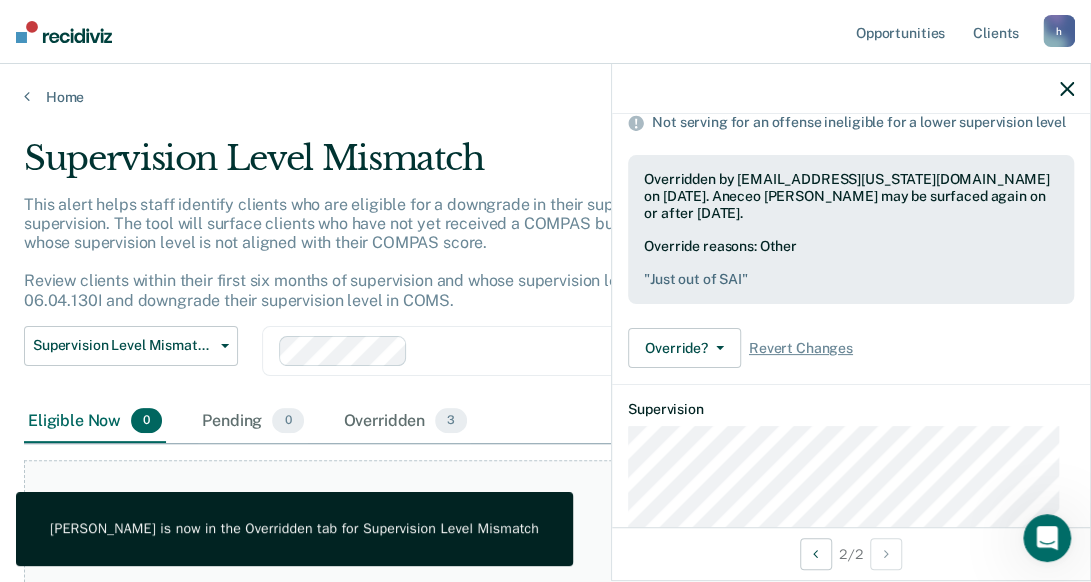 click on "Home" at bounding box center [545, 85] 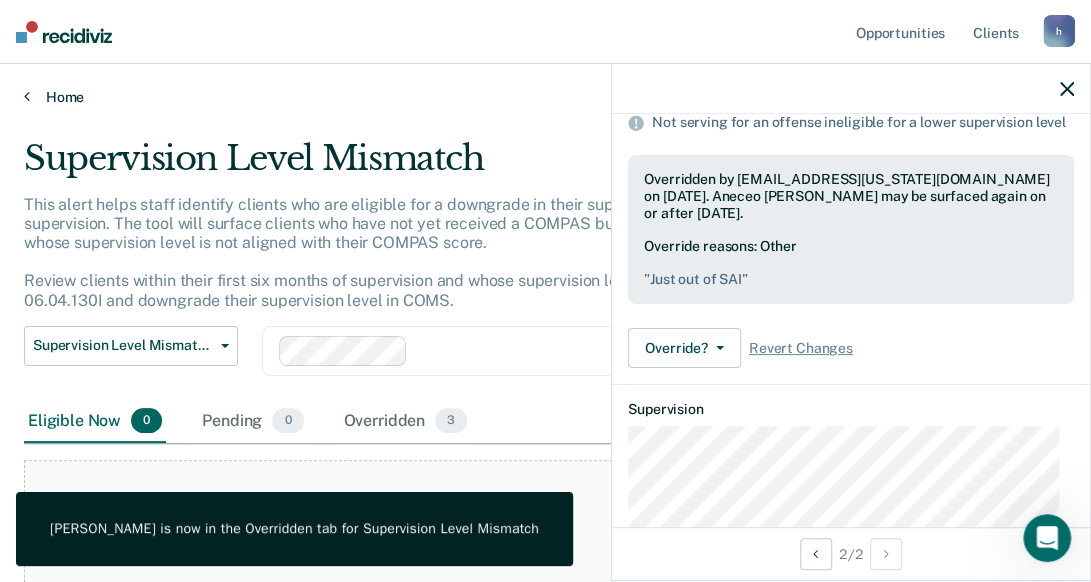 click at bounding box center (27, 96) 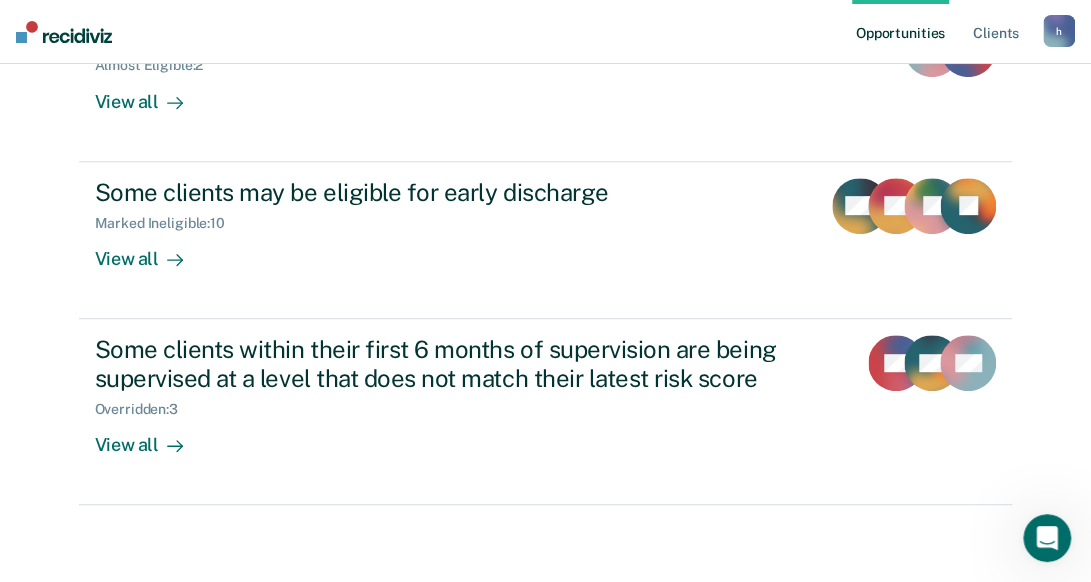 scroll, scrollTop: 0, scrollLeft: 0, axis: both 